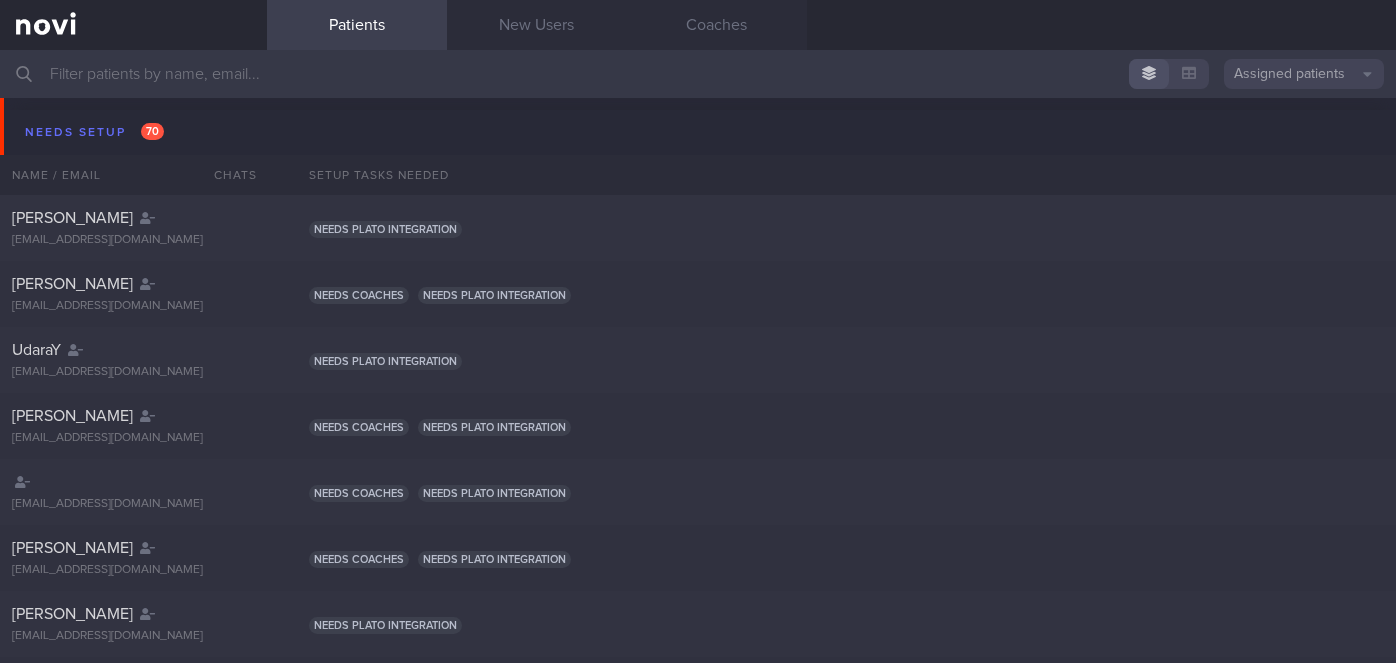 scroll, scrollTop: 0, scrollLeft: 0, axis: both 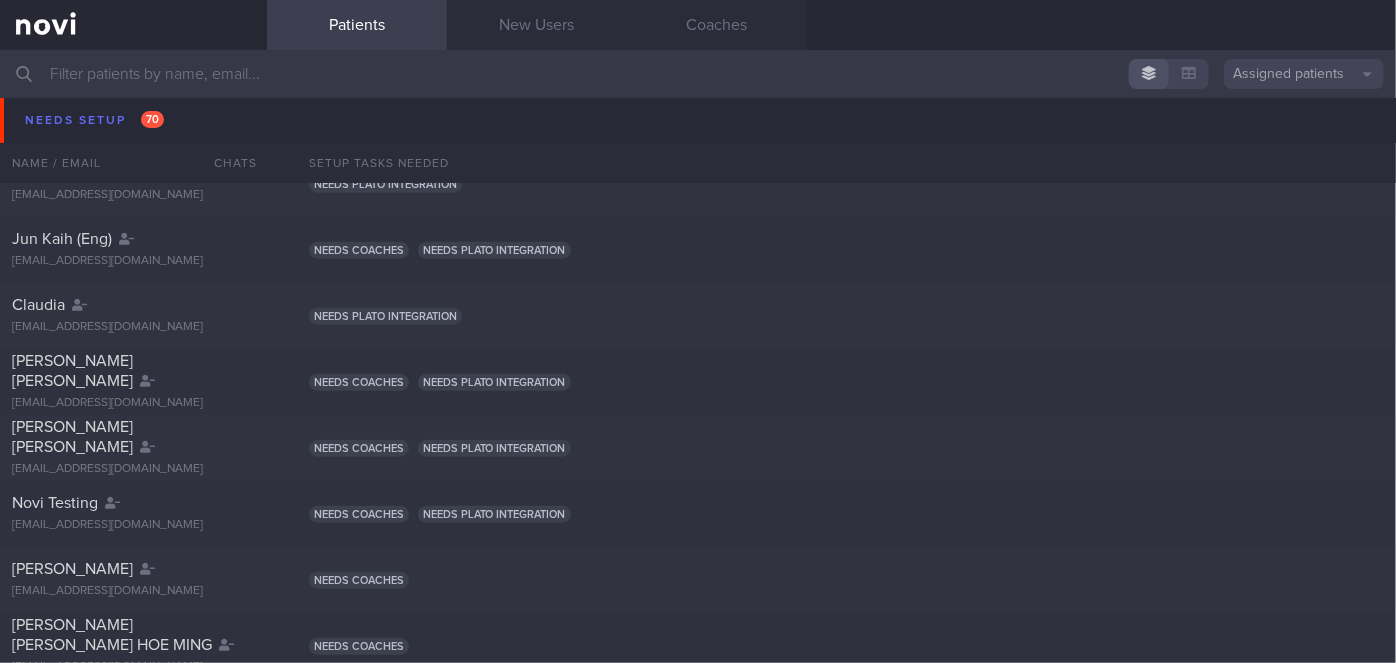 click at bounding box center [698, 74] 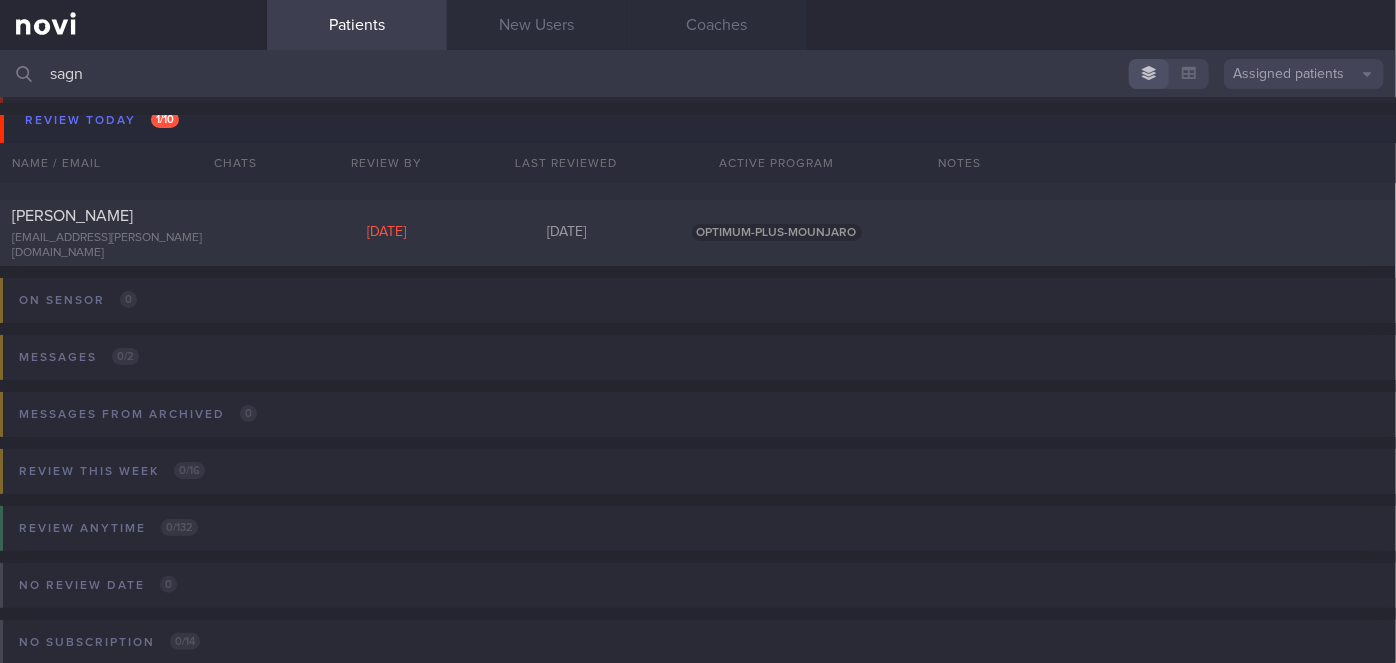 scroll, scrollTop: 0, scrollLeft: 0, axis: both 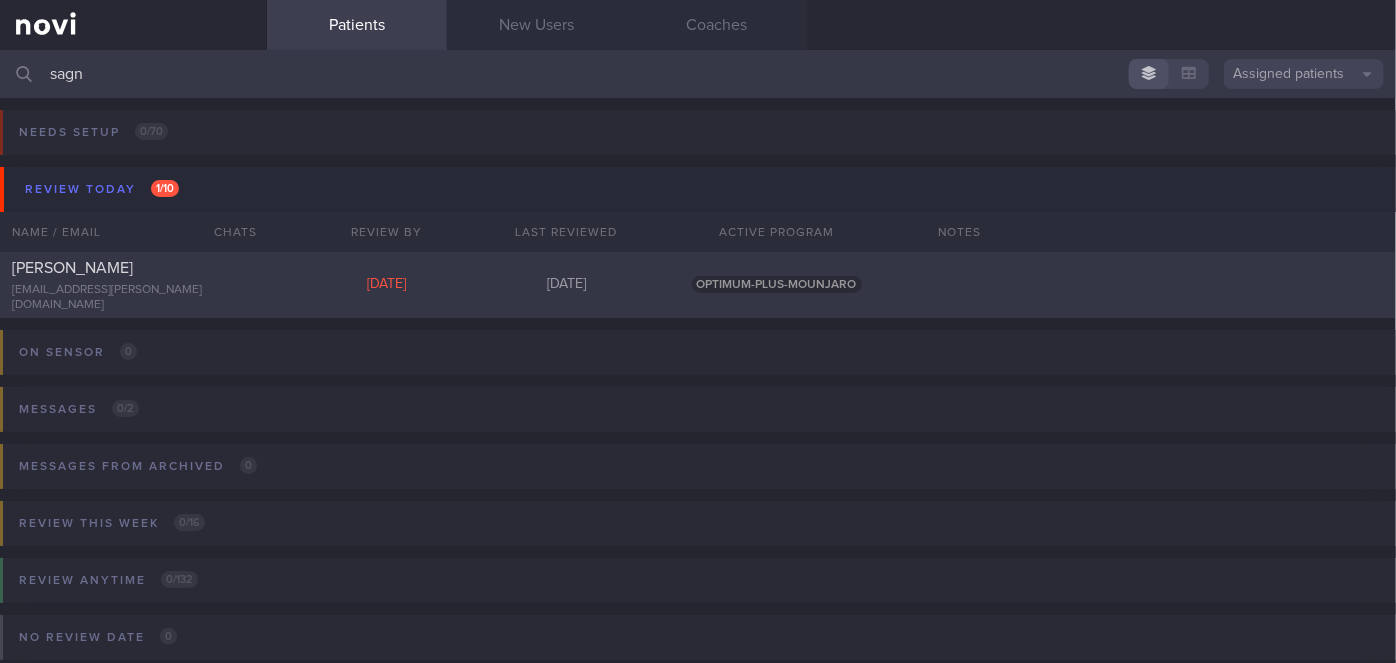 type on "sagn" 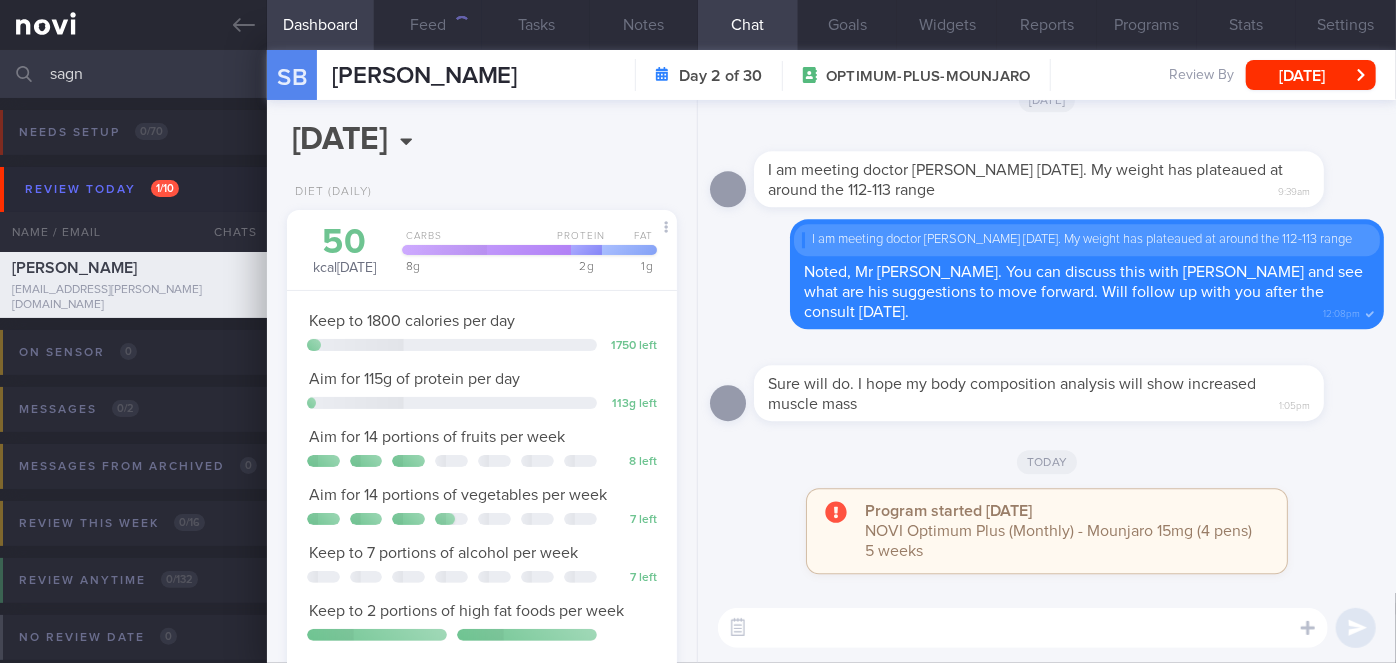 scroll, scrollTop: 999800, scrollLeft: 999658, axis: both 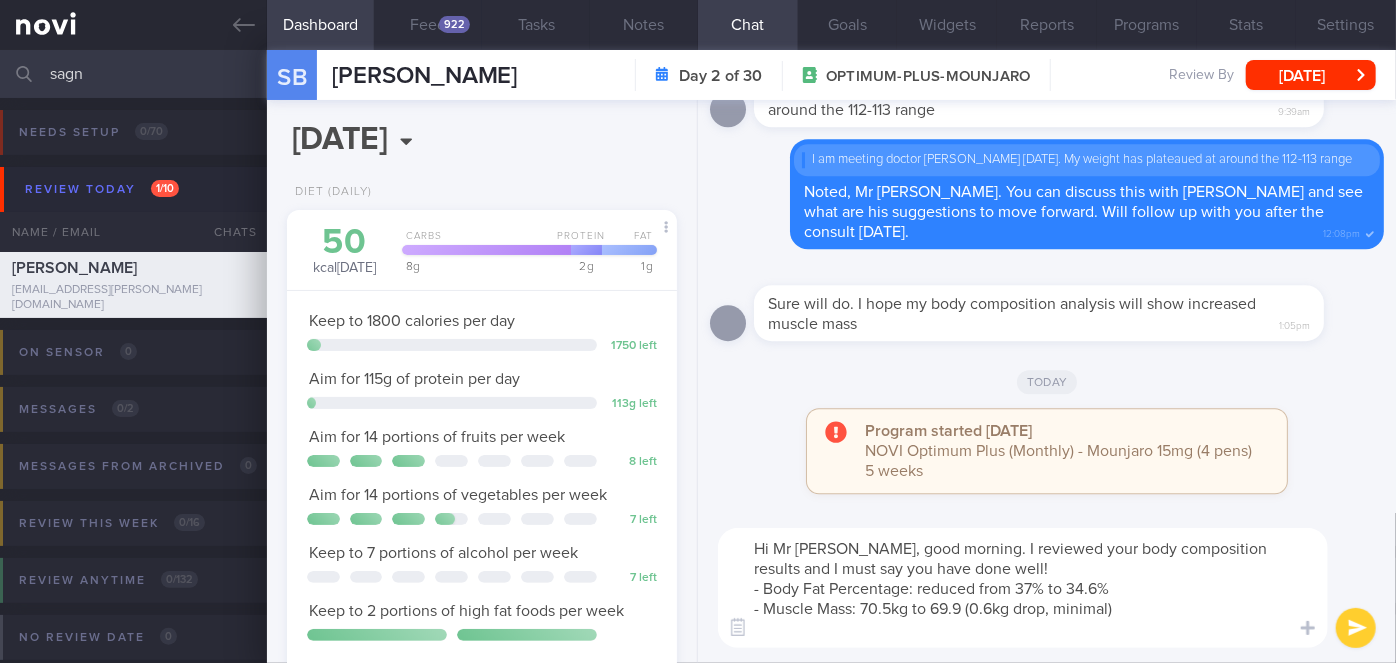 click on "Hi Mr [PERSON_NAME], good morning. I reviewed your body composition results and I must say you have done well!
- Body Fat Percentage: reduced from 37% to 34.6%
- Muscle Mass: 70.5kg to 69.9 (0.6kg drop, minimal)" at bounding box center [1023, 588] 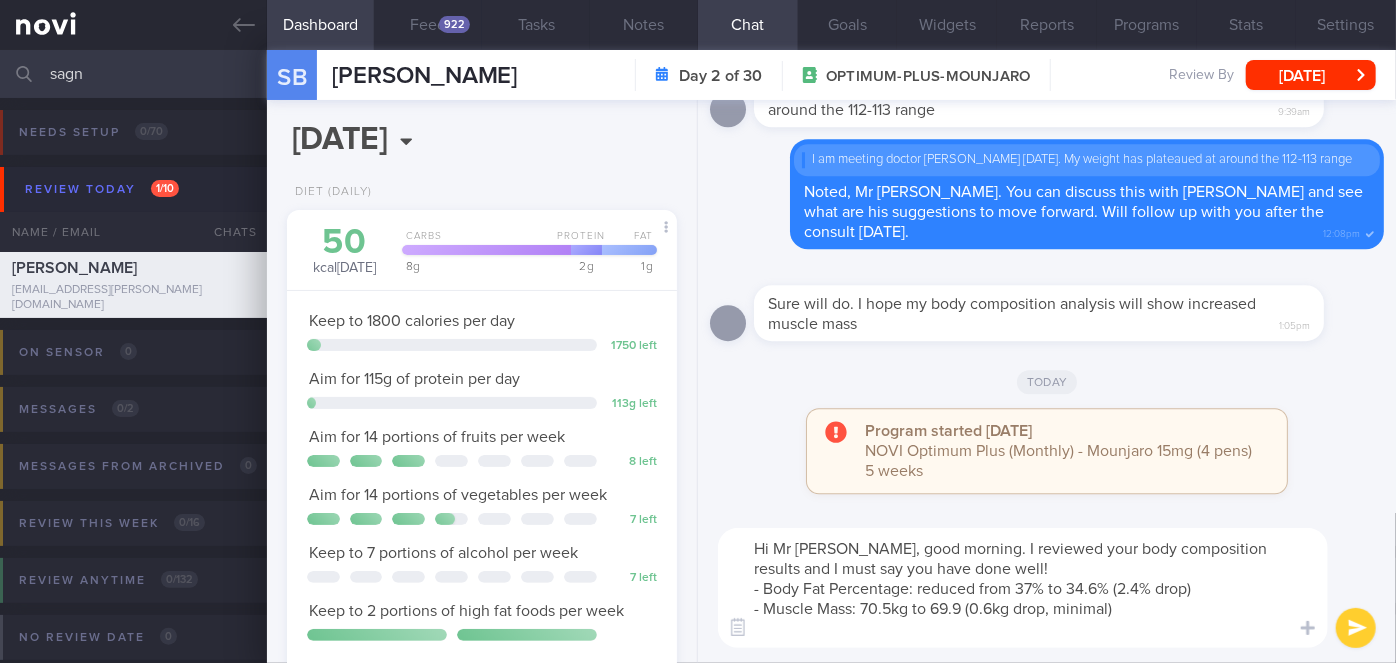 click on "Hi Mr [PERSON_NAME], good morning. I reviewed your body composition results and I must say you have done well!
- Body Fat Percentage: reduced from 37% to 34.6% (2.4% drop)
- Muscle Mass: 70.5kg to 69.9 (0.6kg drop, minimal)" at bounding box center (1023, 588) 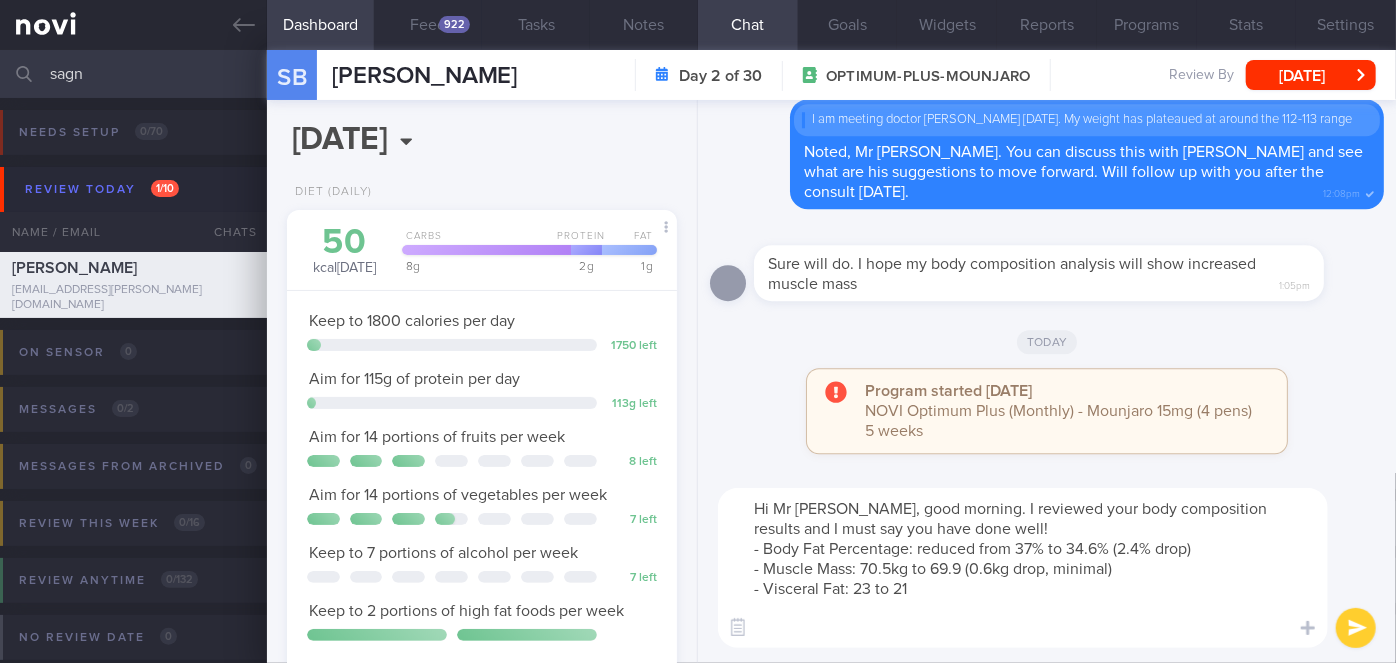 scroll, scrollTop: 0, scrollLeft: 0, axis: both 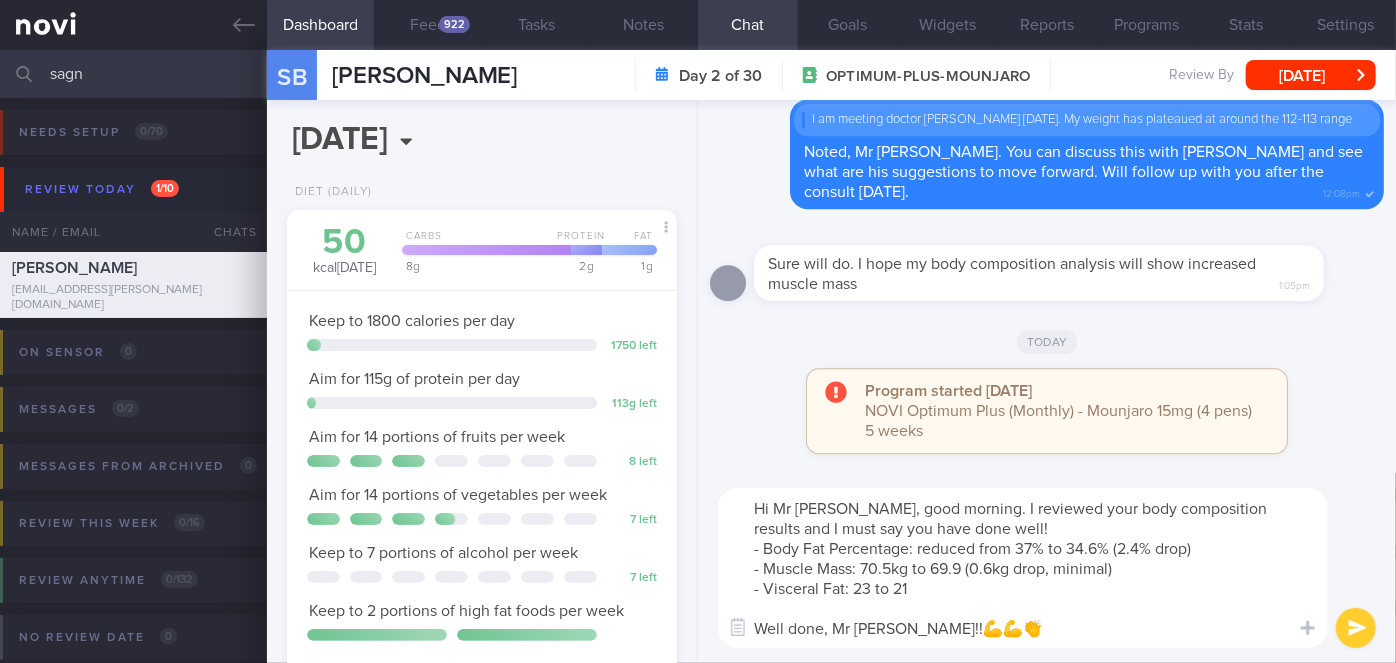 type on "Hi Mr [PERSON_NAME], good morning. I reviewed your body composition results and I must say you have done well!
- Body Fat Percentage: reduced from 37% to 34.6% (2.4% drop)
- Muscle Mass: 70.5kg to 69.9 (0.6kg drop, minimal)
- Visceral Fat: 23 to 21
Well done, Mr [PERSON_NAME]!!💪💪👏" 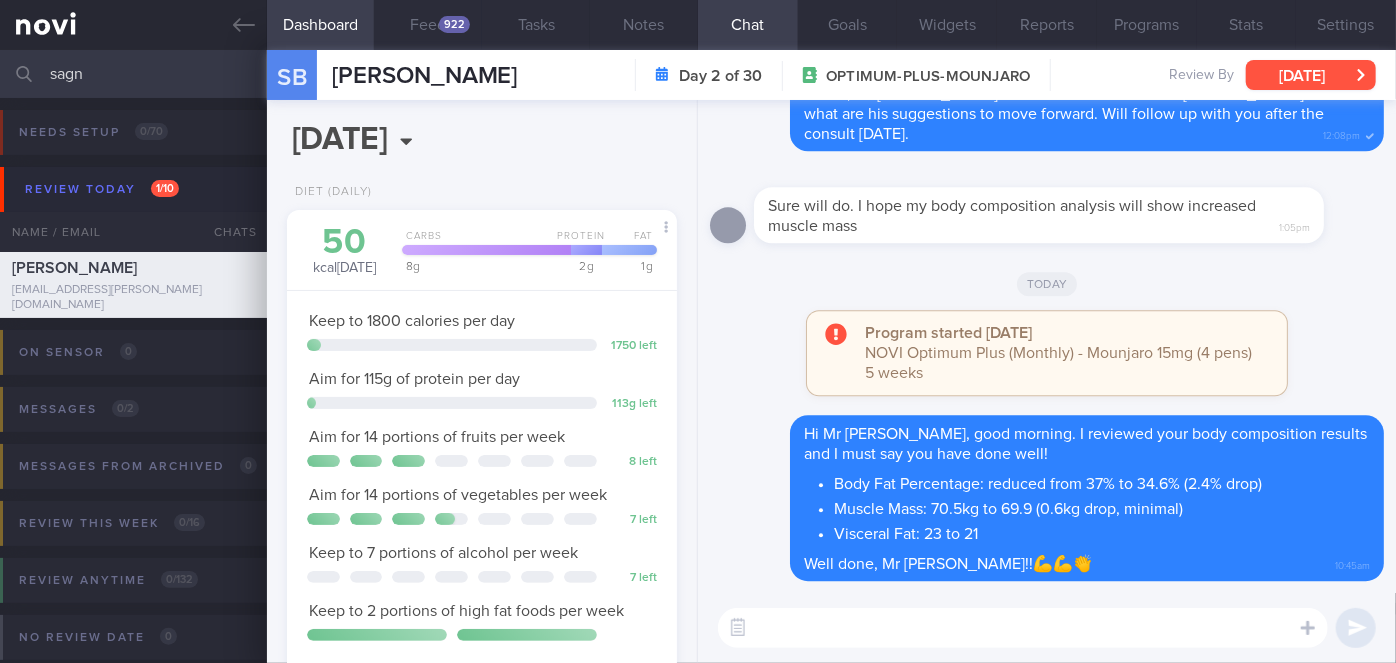 click on "[DATE]" at bounding box center [1311, 75] 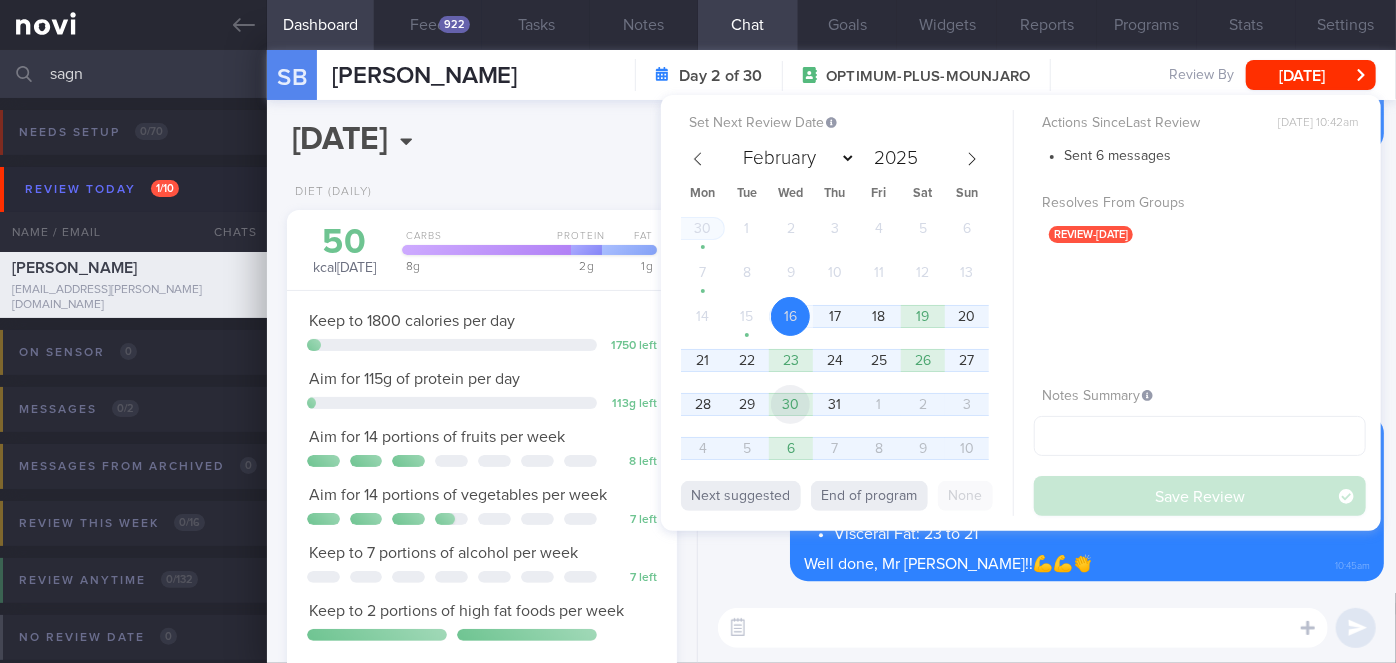click on "30" at bounding box center (790, 404) 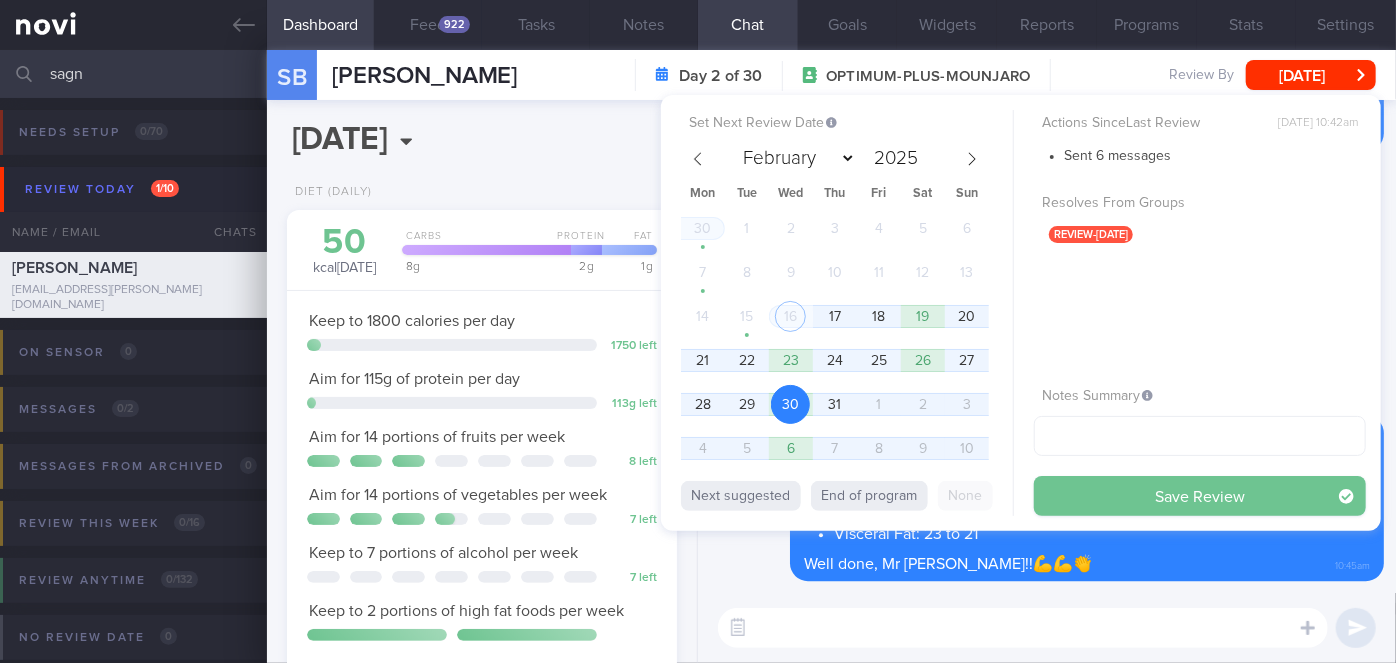 click on "Save Review" at bounding box center (1200, 496) 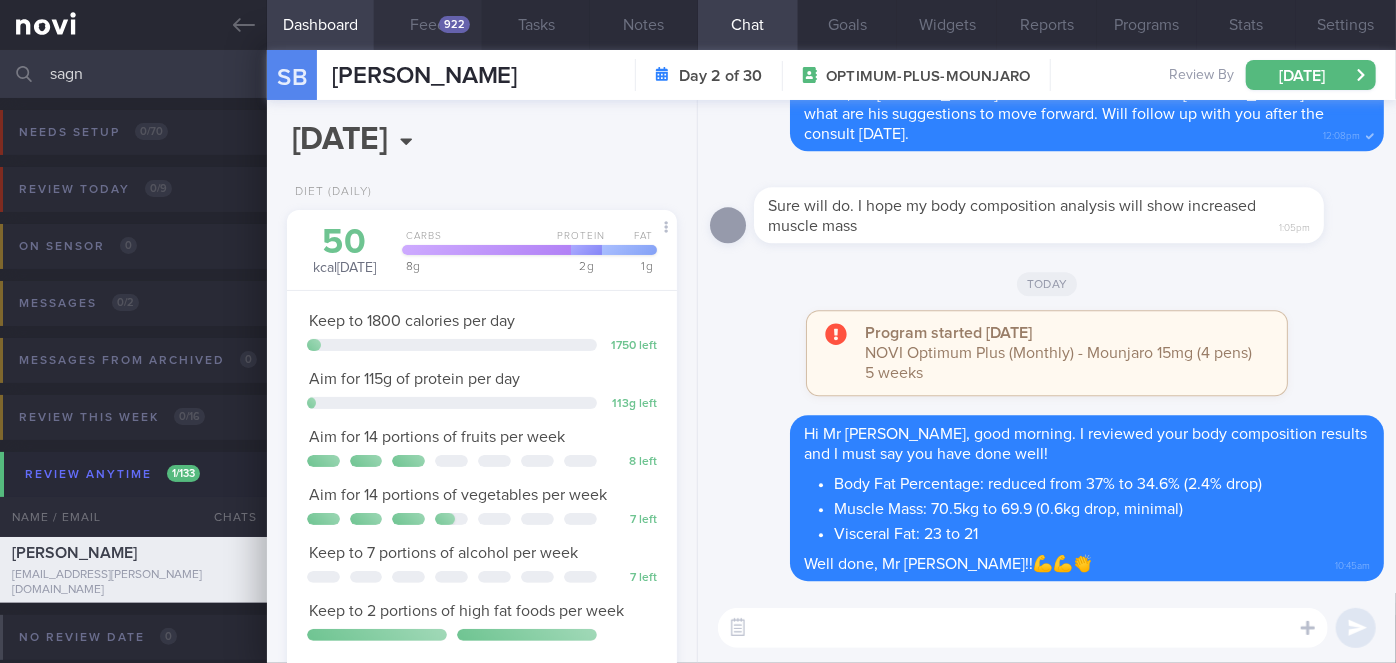click on "922" at bounding box center (454, 24) 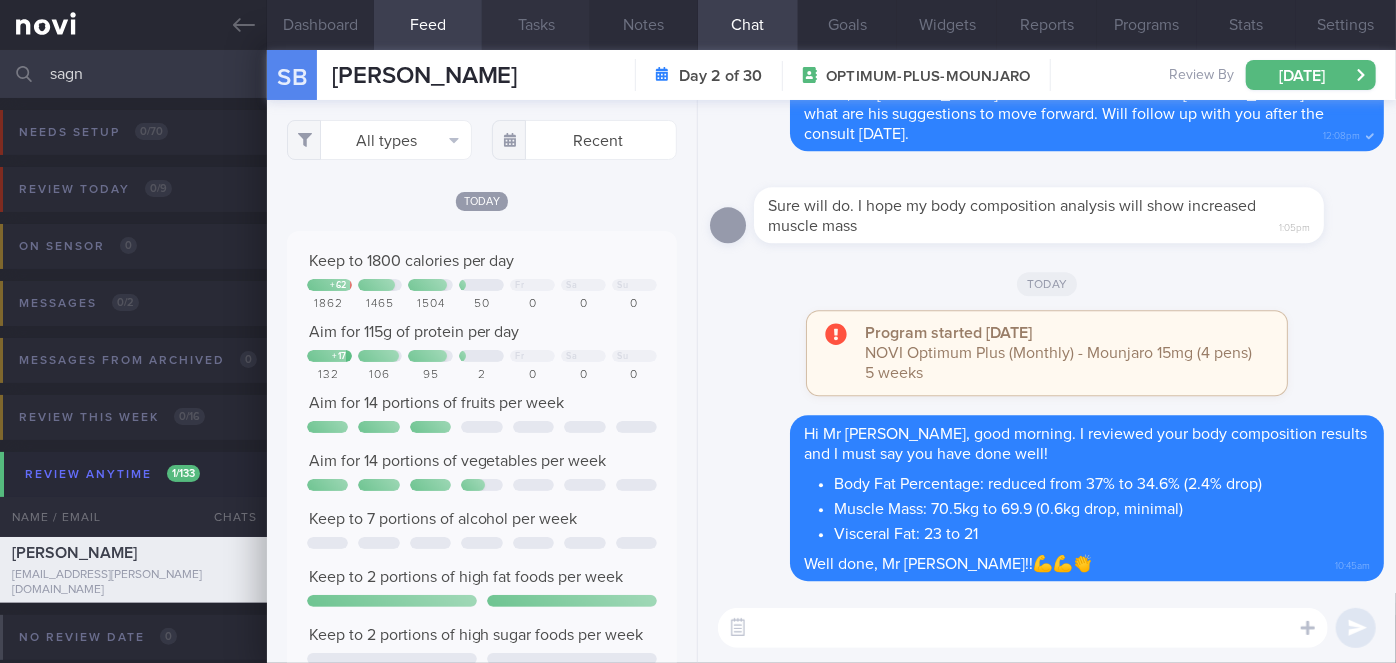 scroll, scrollTop: 999912, scrollLeft: 999648, axis: both 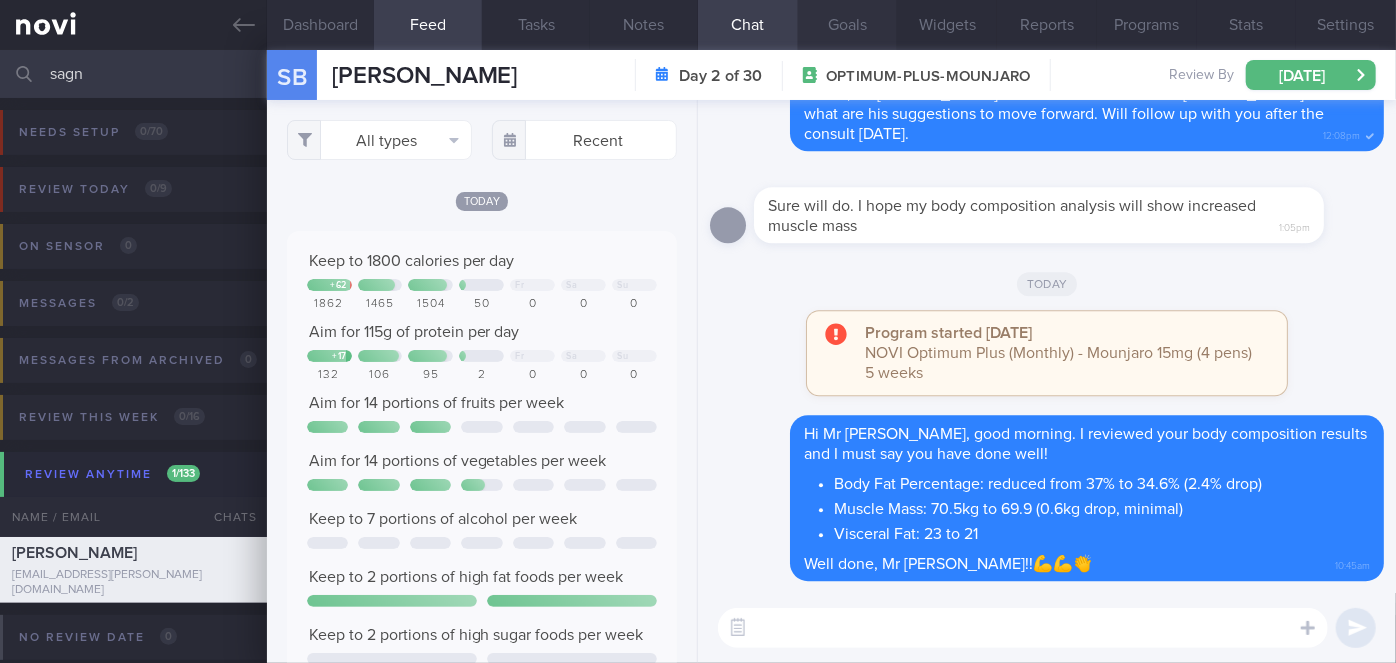 click on "Goals" at bounding box center (848, 25) 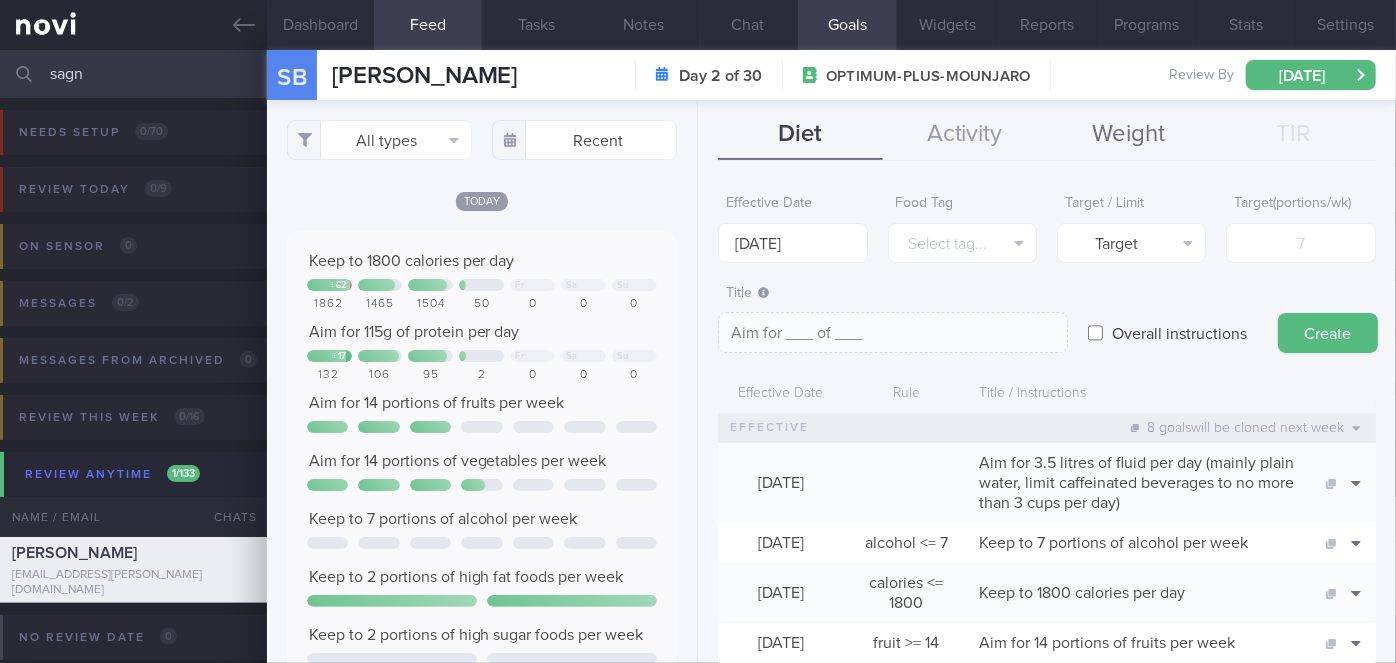click on "Weight" at bounding box center (1129, 135) 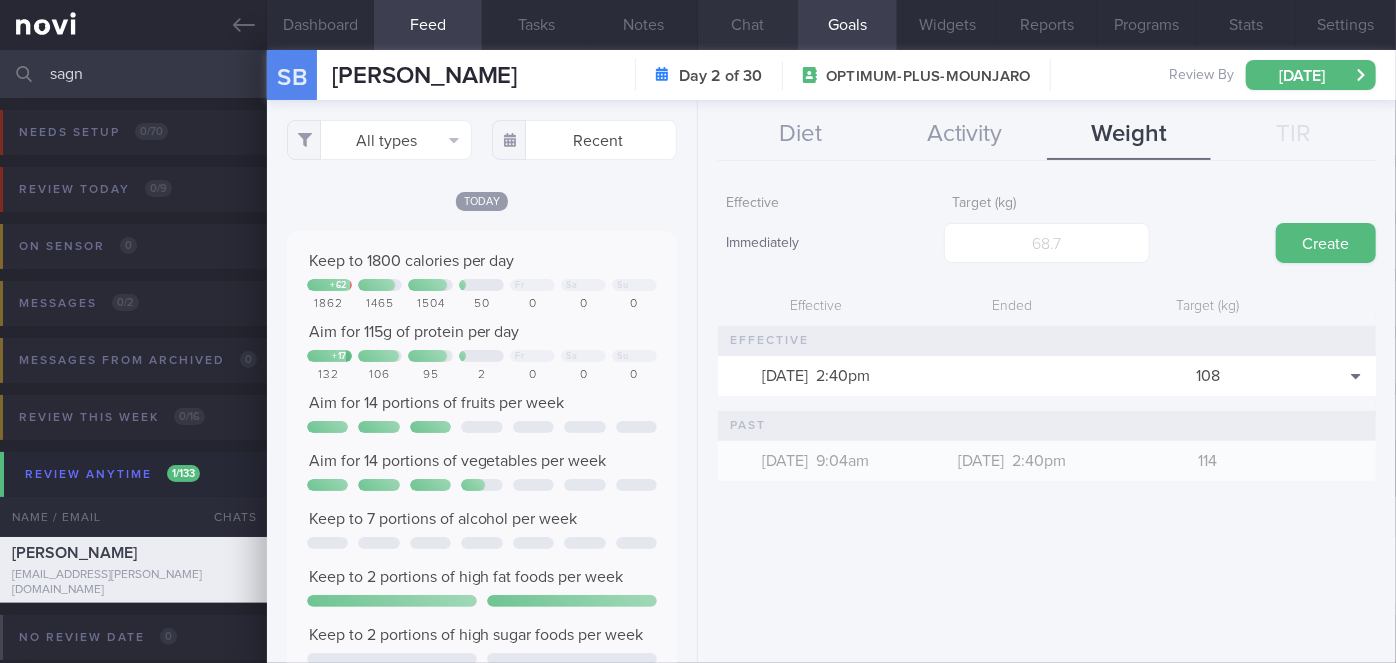 click on "Chat" at bounding box center (748, 25) 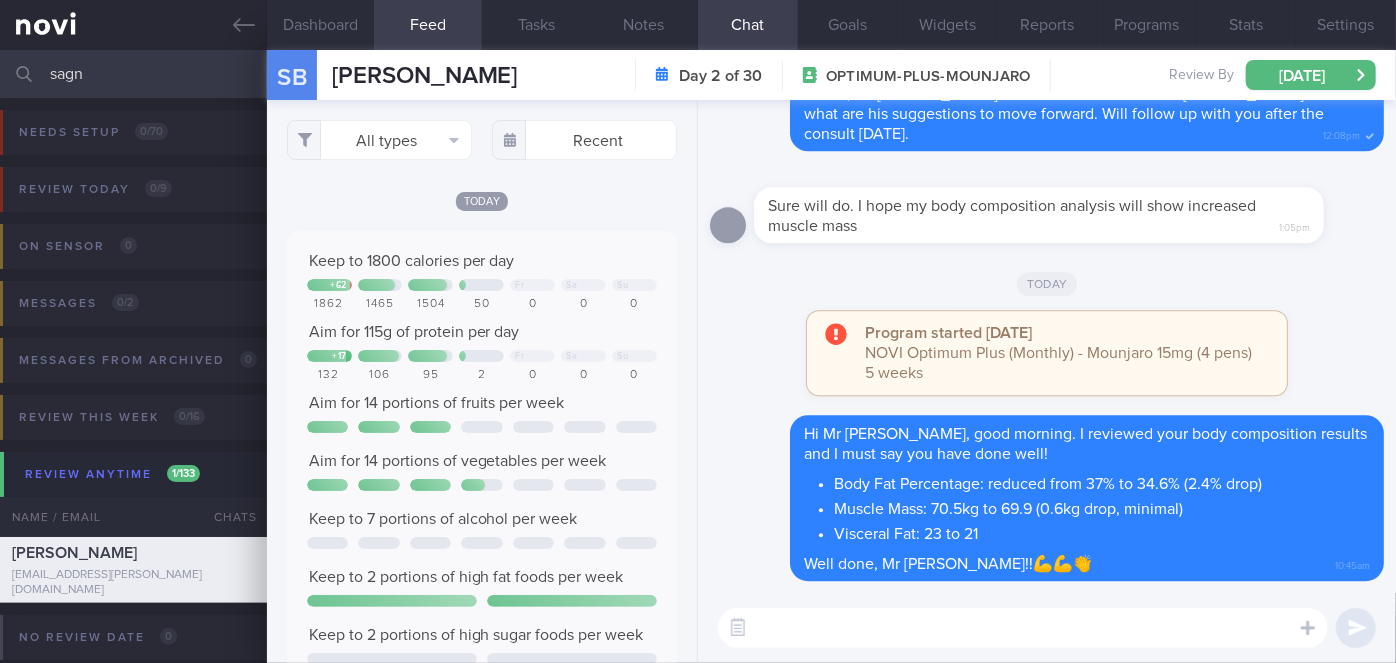 click on "sagn" at bounding box center [698, 74] 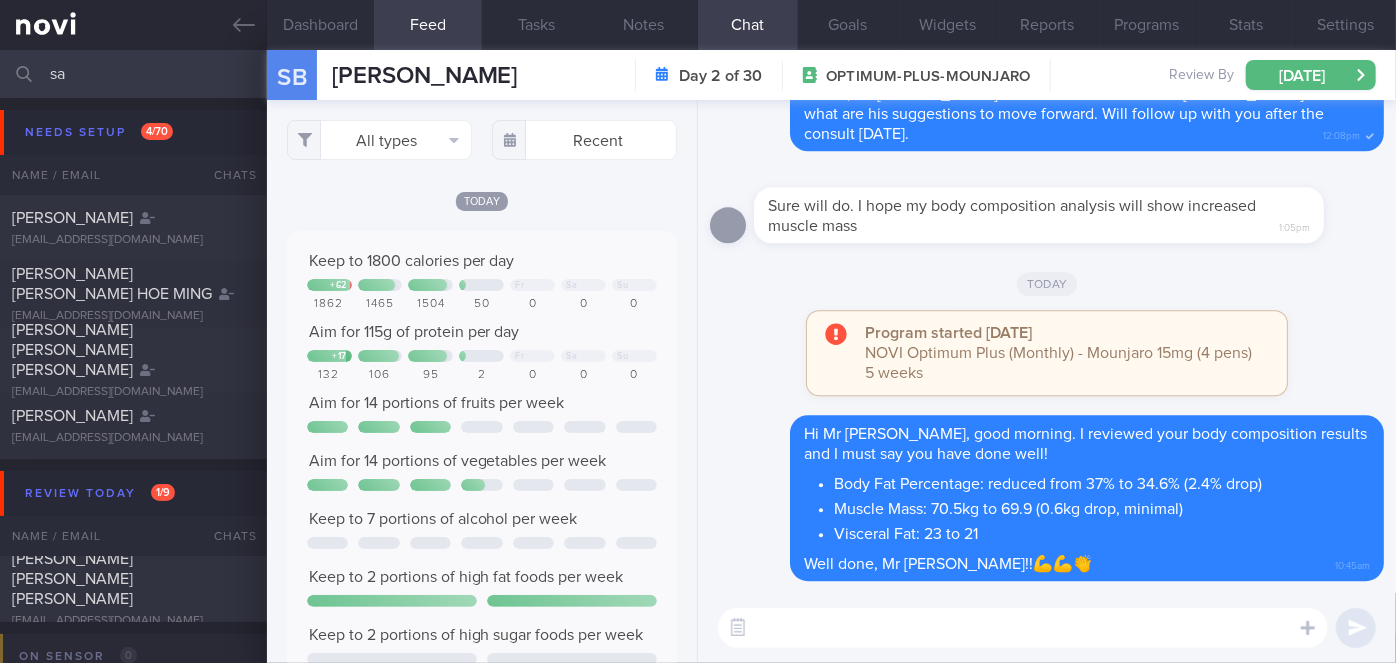 type on "s" 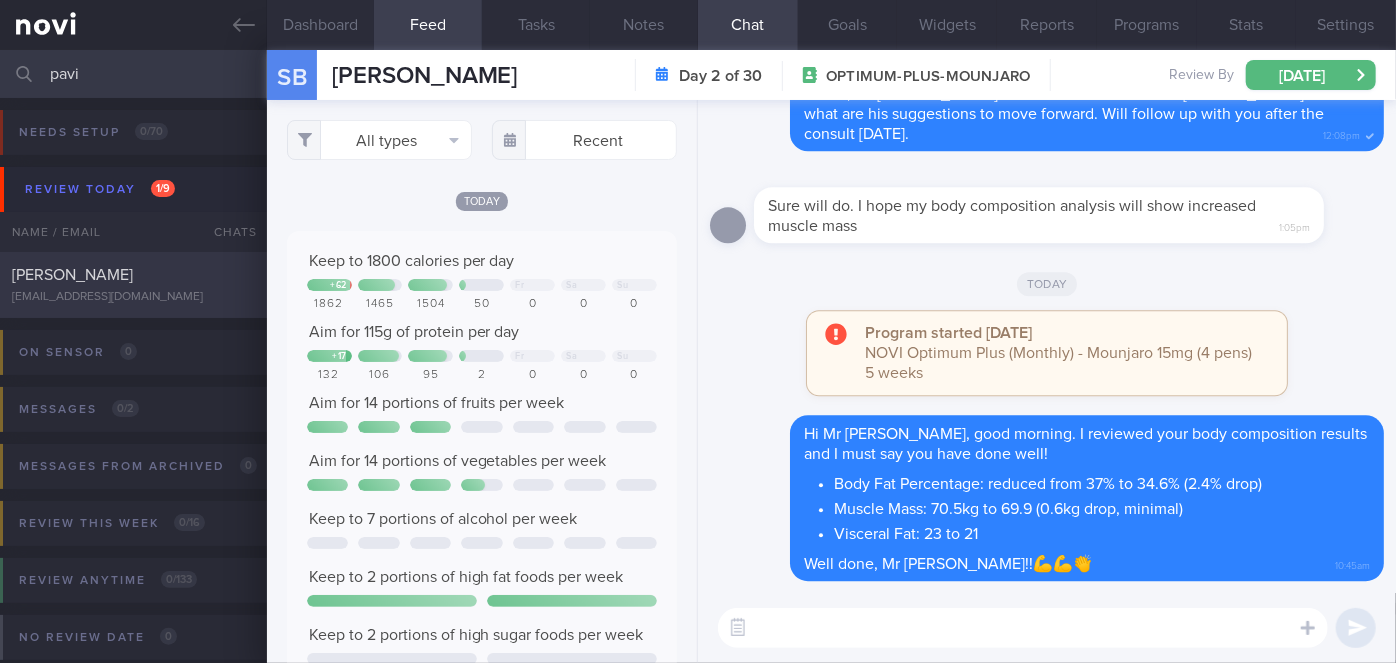 type on "pavi" 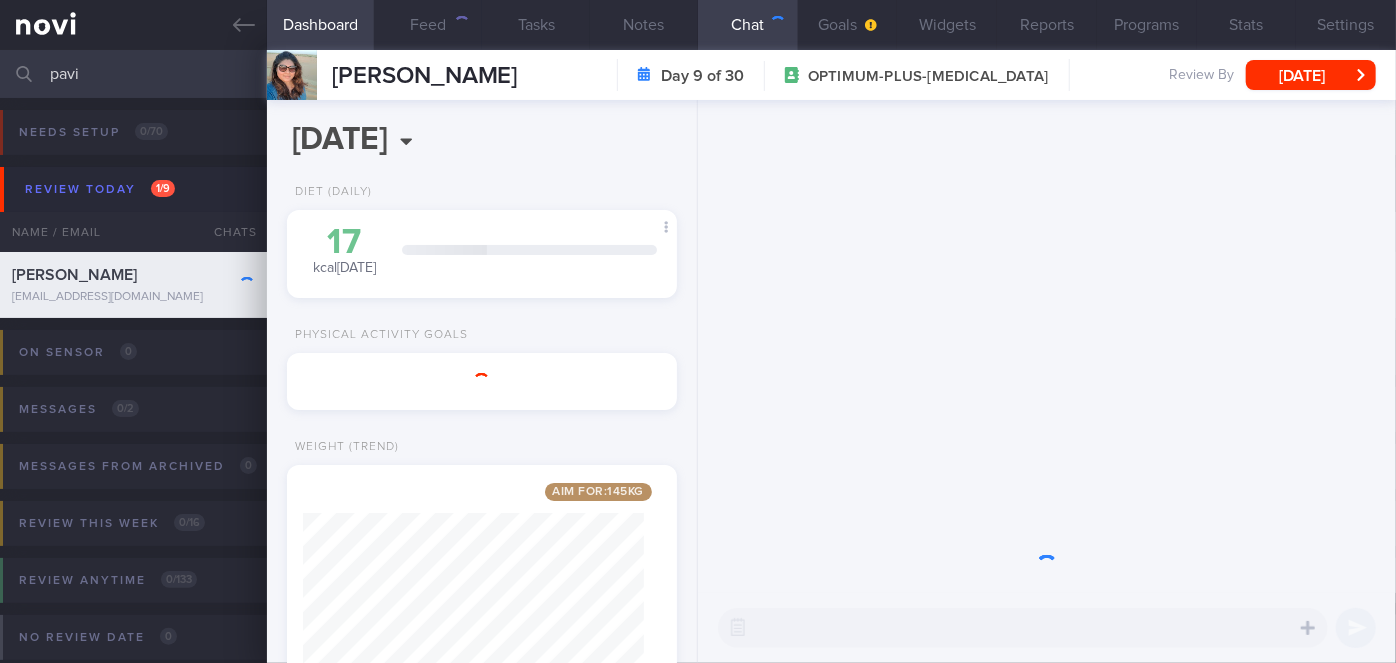scroll, scrollTop: 999800, scrollLeft: 999658, axis: both 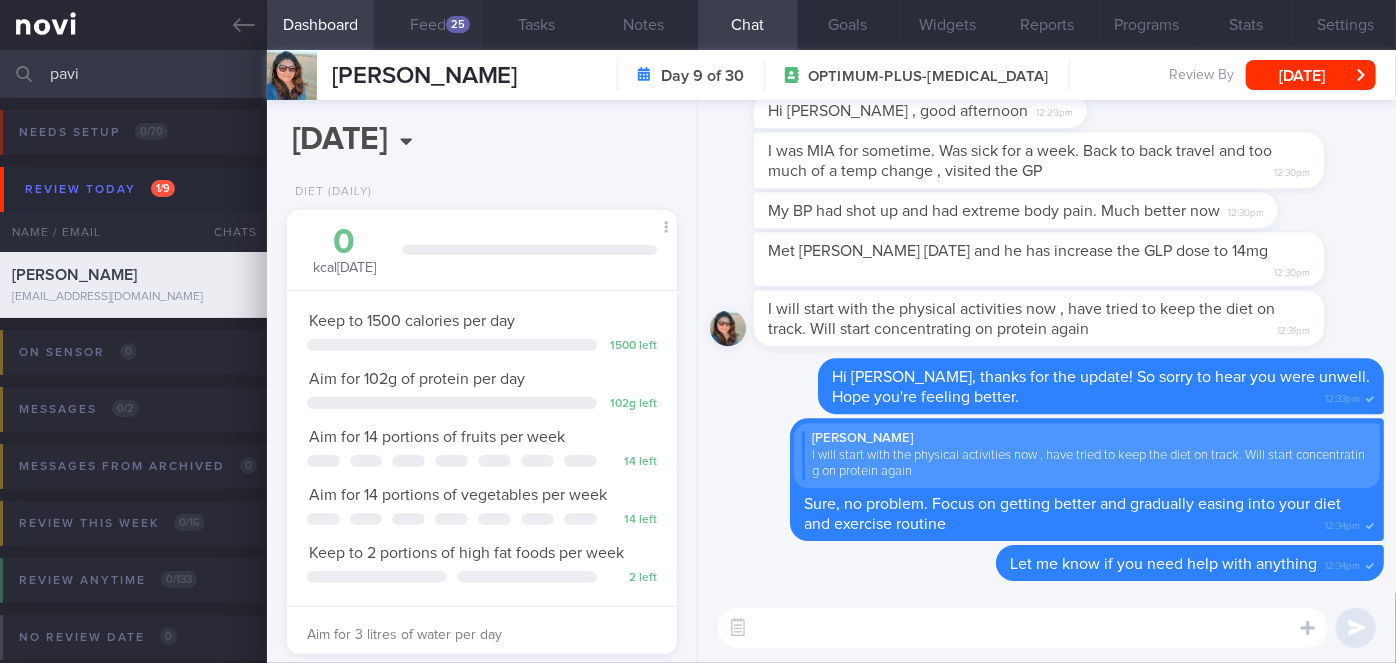 click on "Feed
25" at bounding box center (428, 25) 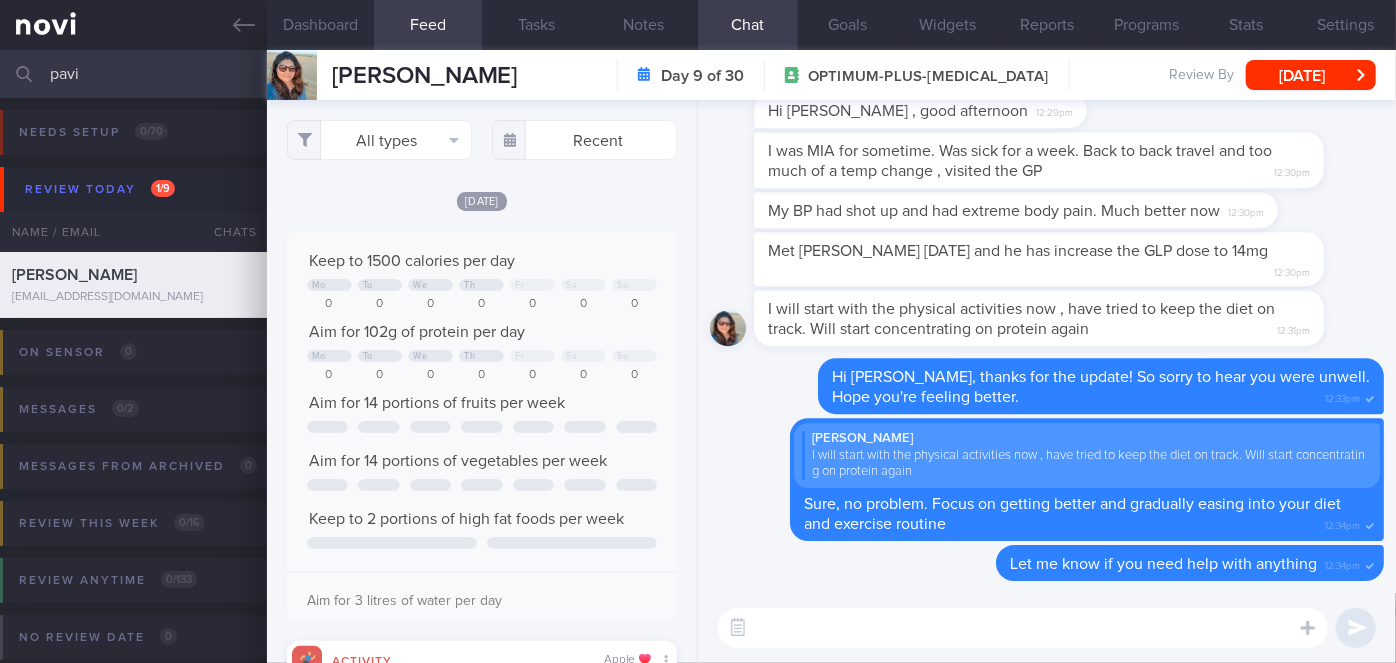 scroll, scrollTop: 999912, scrollLeft: 999648, axis: both 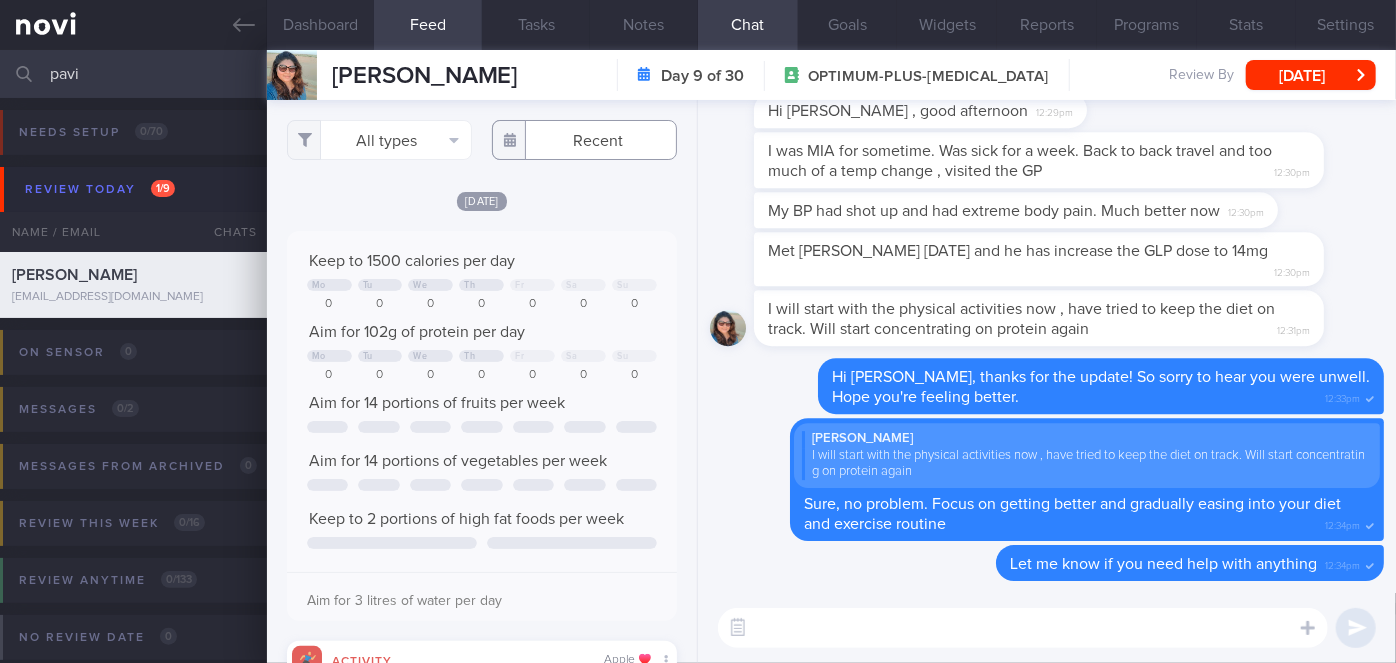 click at bounding box center [584, 140] 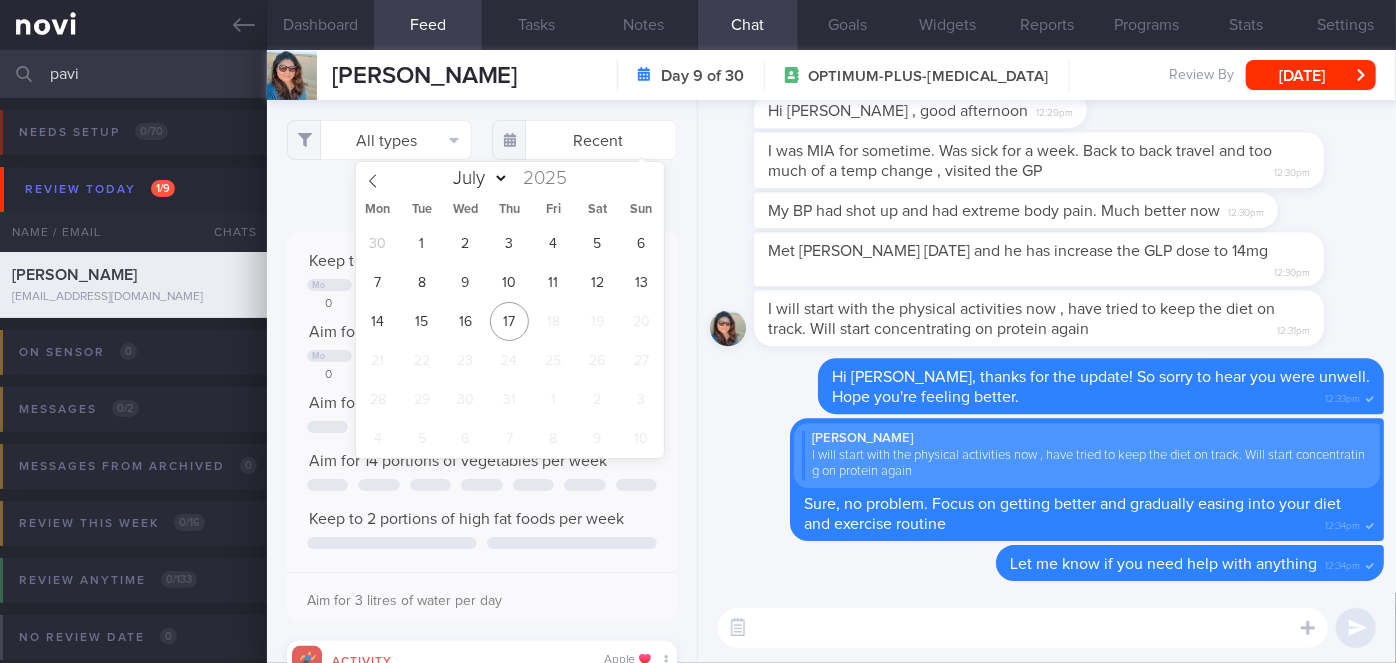 click at bounding box center (732, 268) 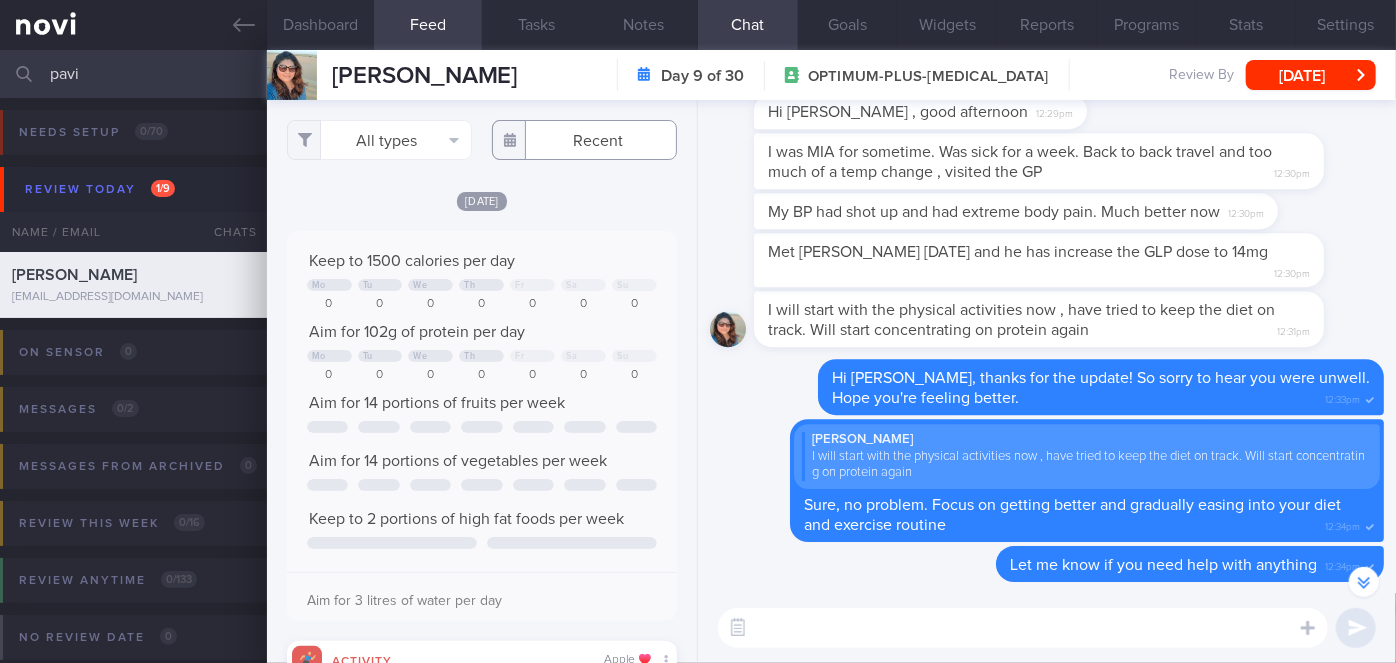 click at bounding box center (584, 140) 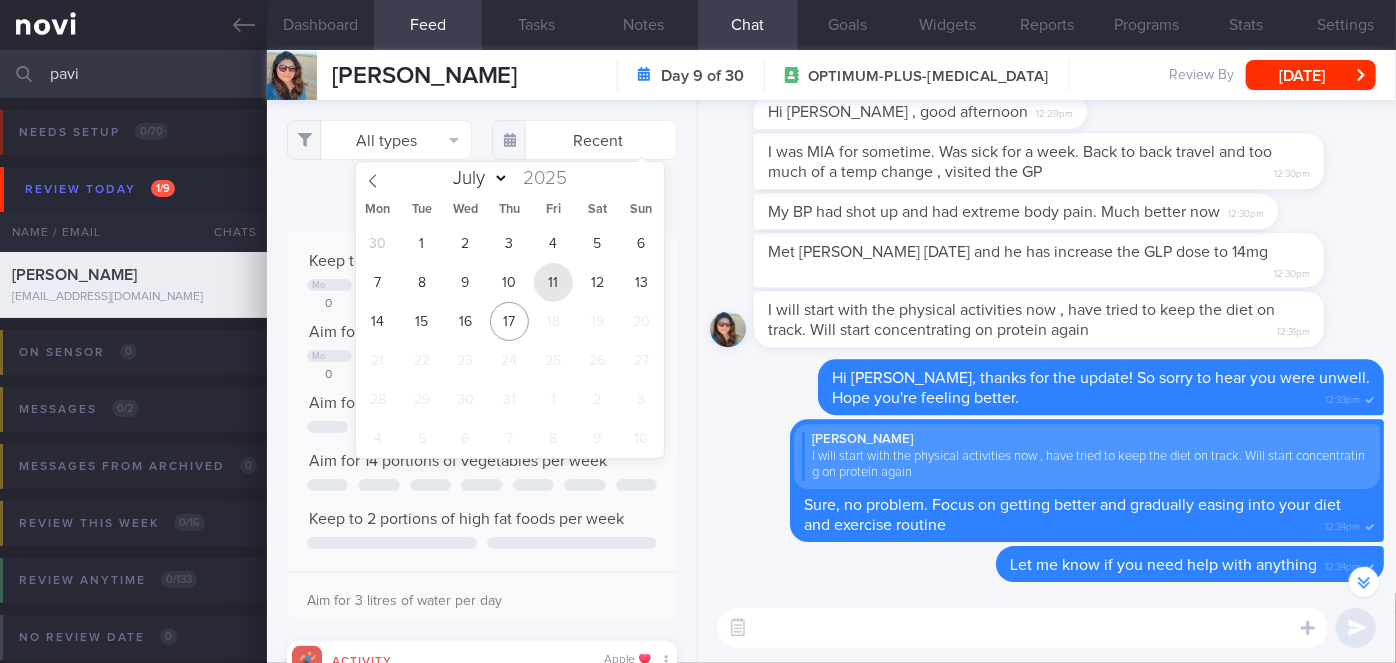 click on "11" at bounding box center (553, 282) 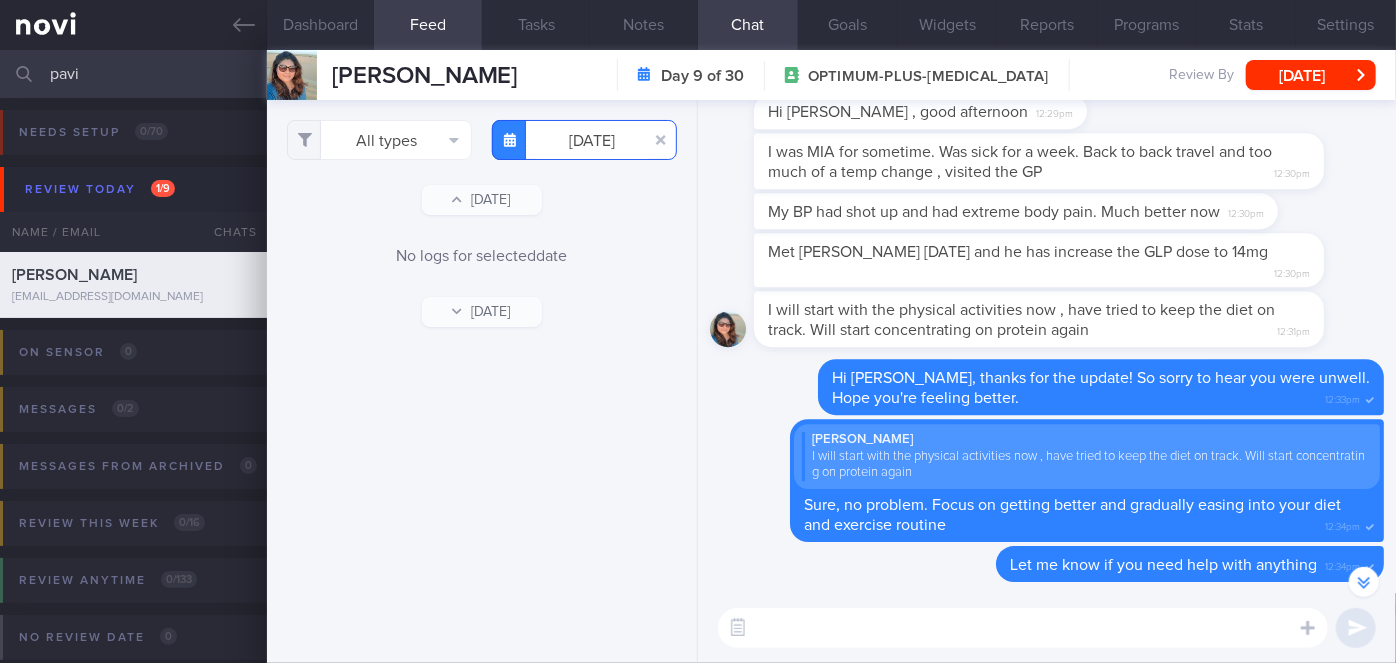 click on "[DATE]" at bounding box center (584, 140) 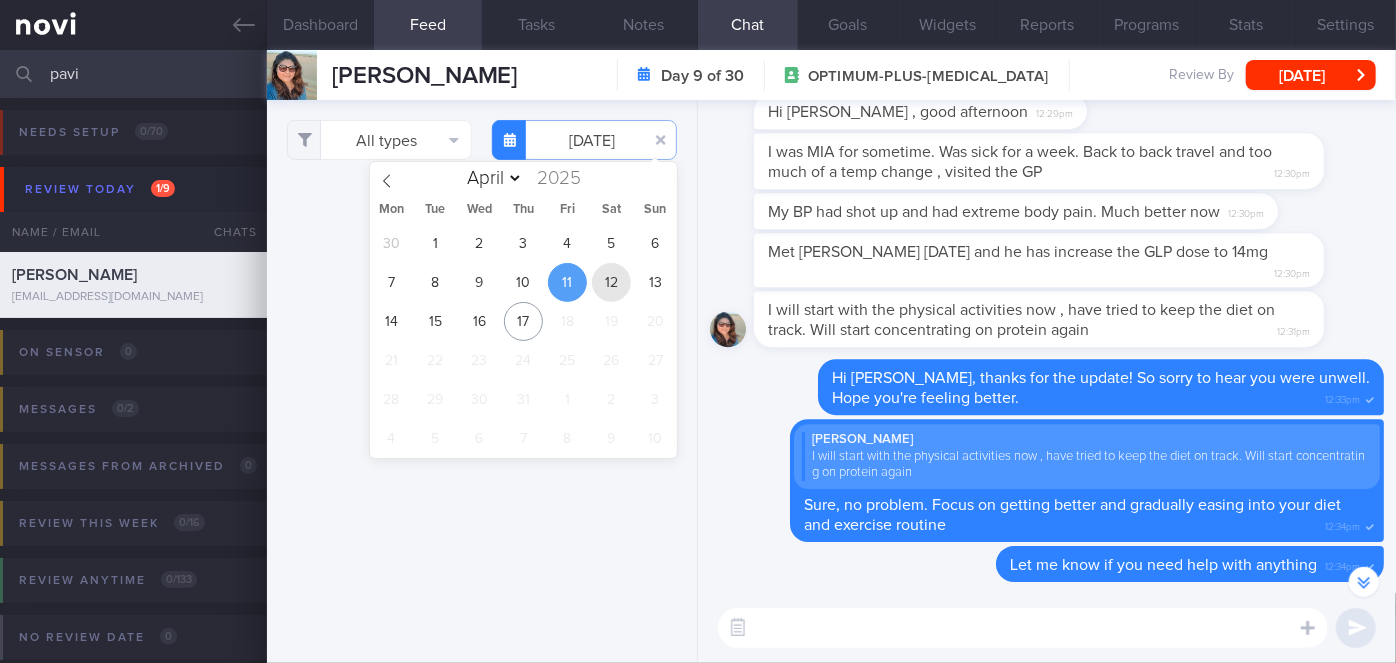 click on "12" at bounding box center [611, 282] 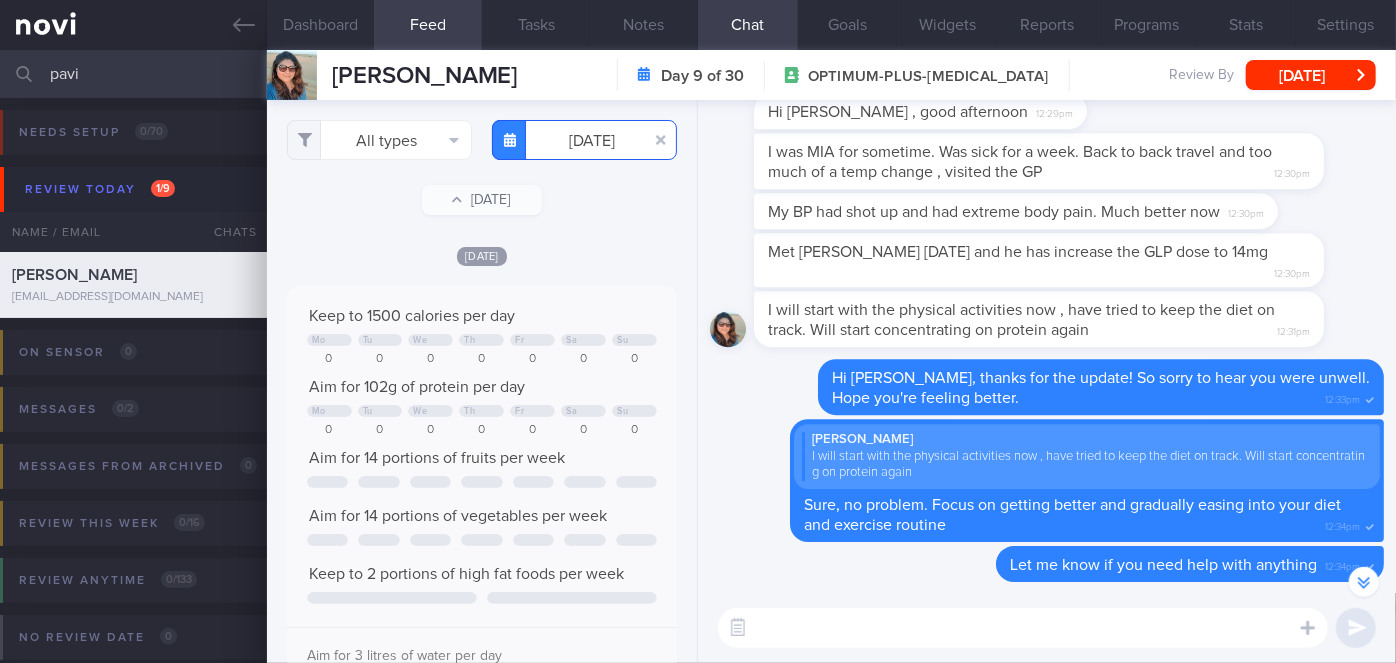 click on "[DATE]" at bounding box center (584, 140) 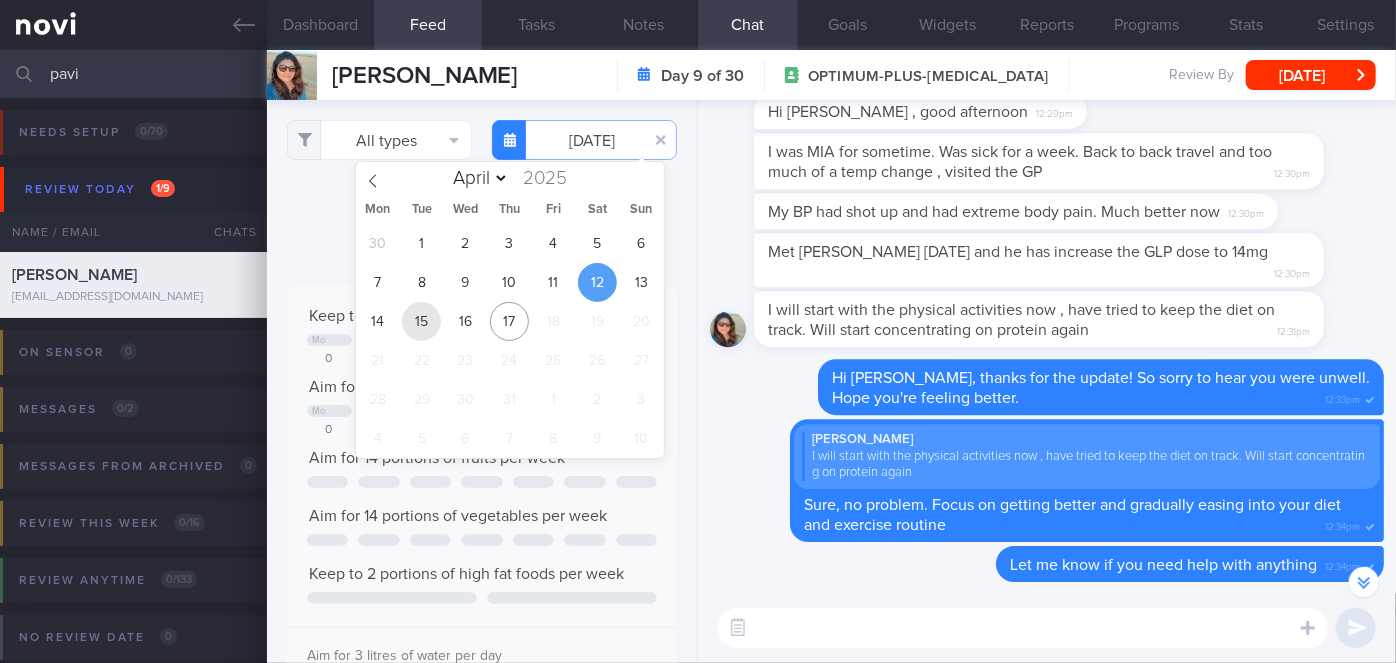click on "15" at bounding box center [421, 321] 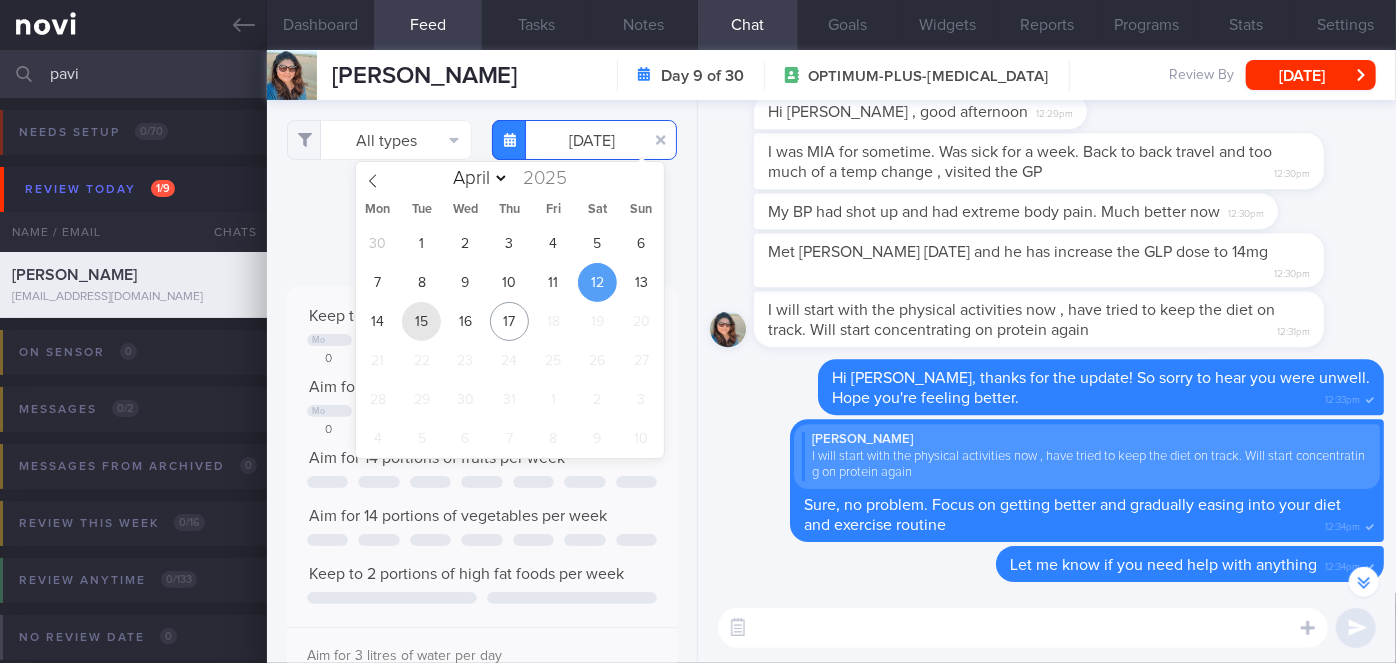 type on "[DATE]" 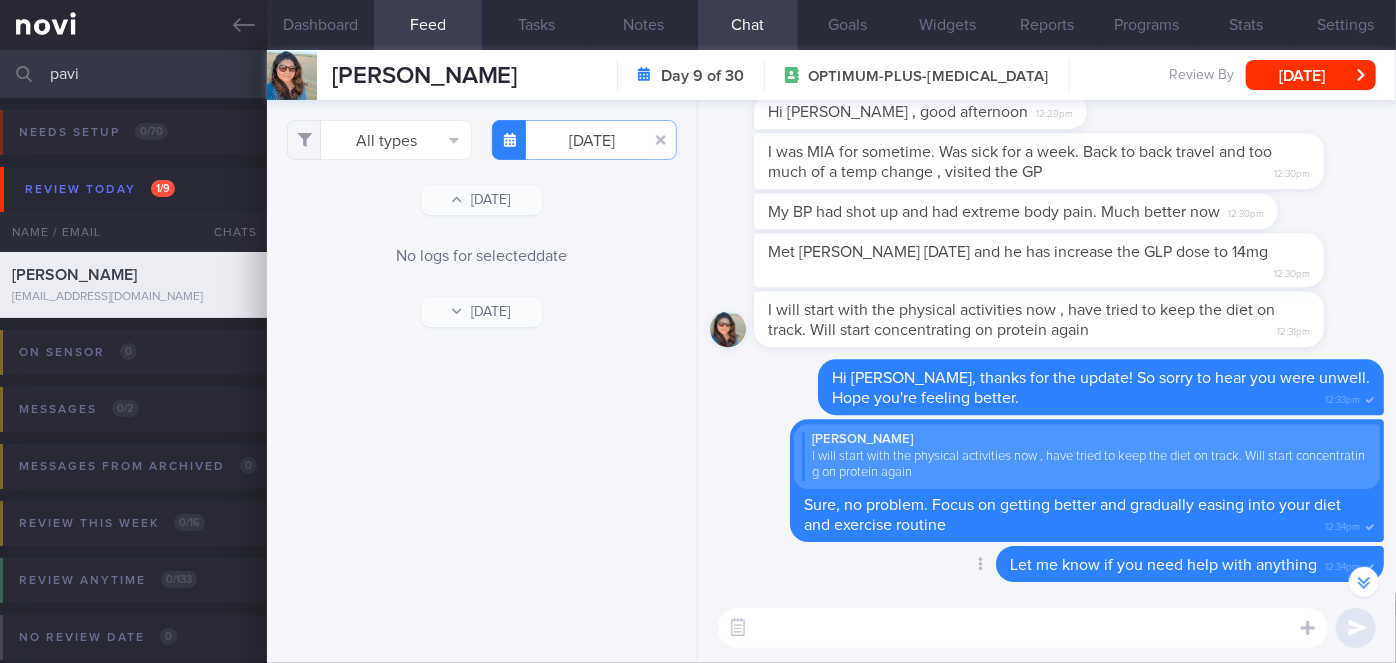 click on "Delete
Let me know if you need help with anything
12:34pm" at bounding box center (1047, 570) 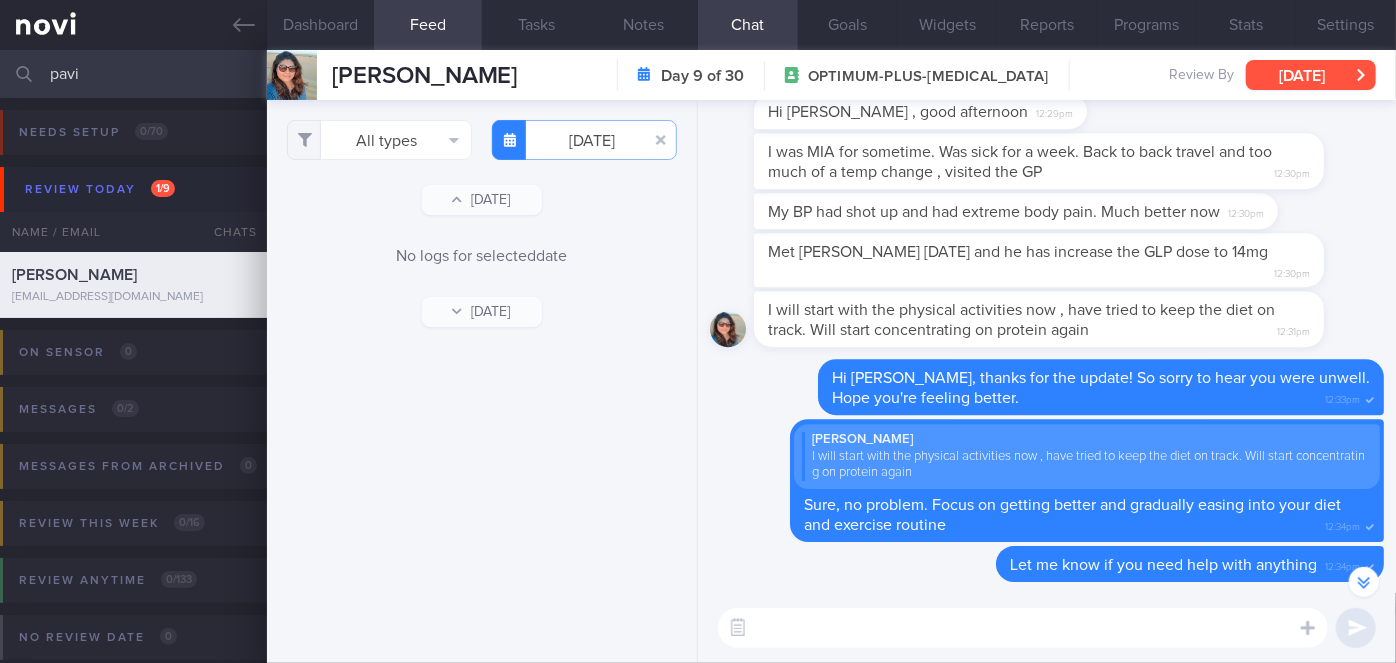 click on "[DATE]" at bounding box center [1311, 75] 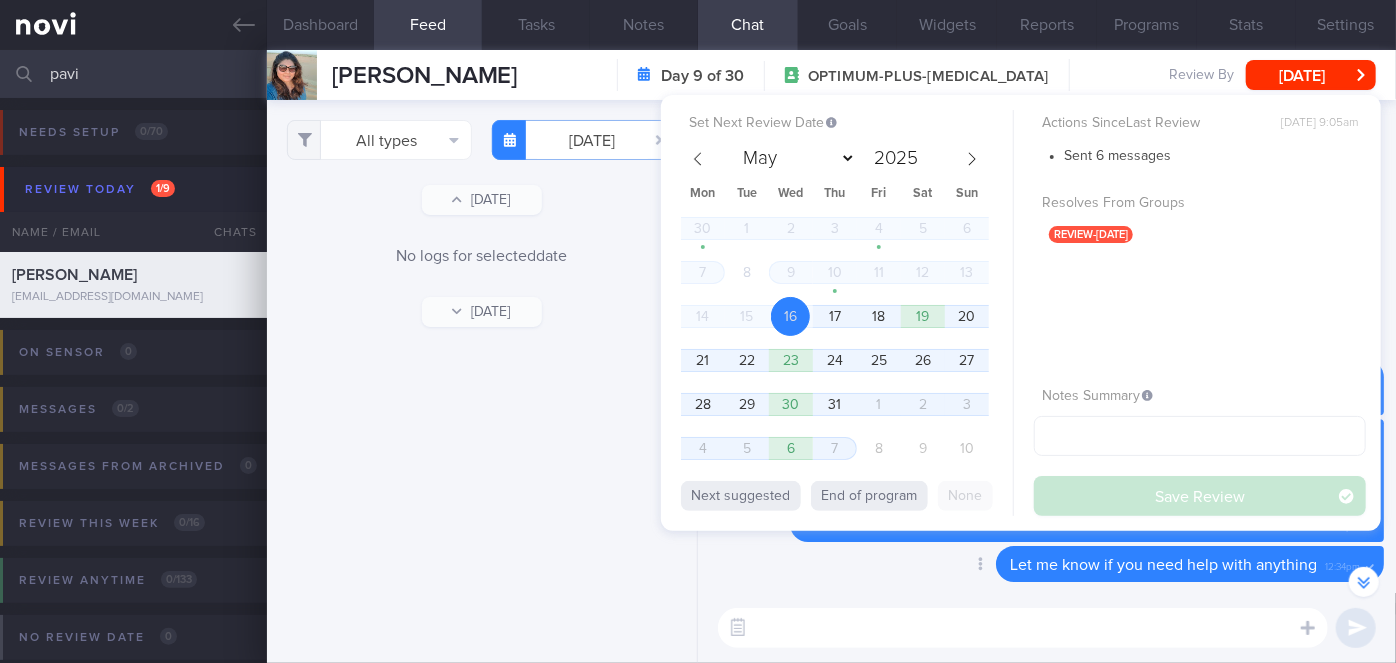 click on "Delete
Let me know if you need help with anything
12:34pm" at bounding box center (1047, 570) 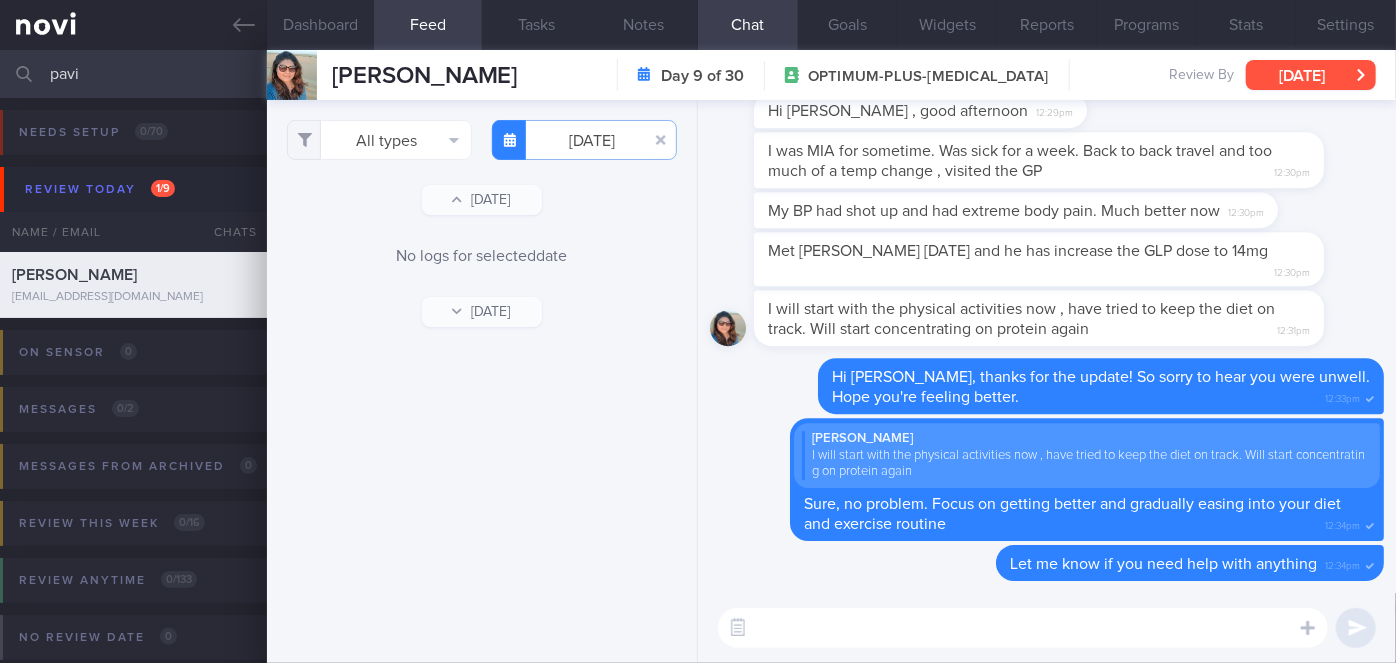click on "[DATE]" at bounding box center (1311, 75) 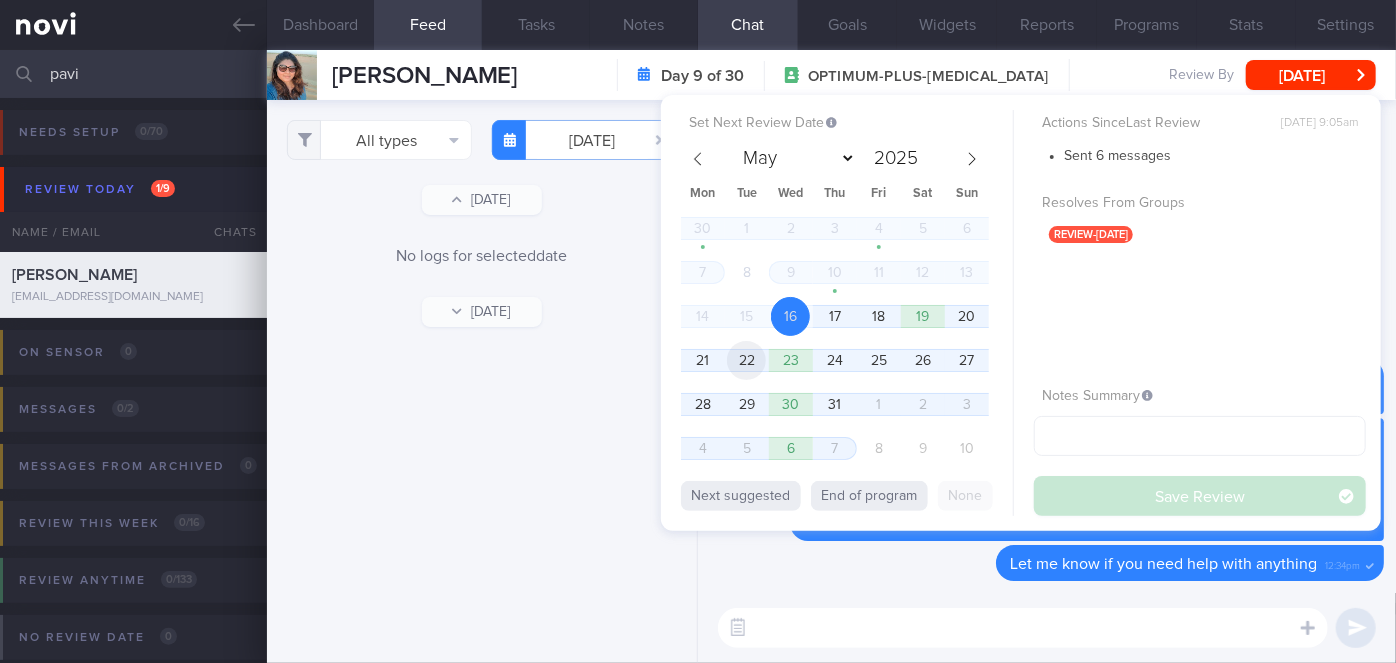 click on "22" at bounding box center [746, 360] 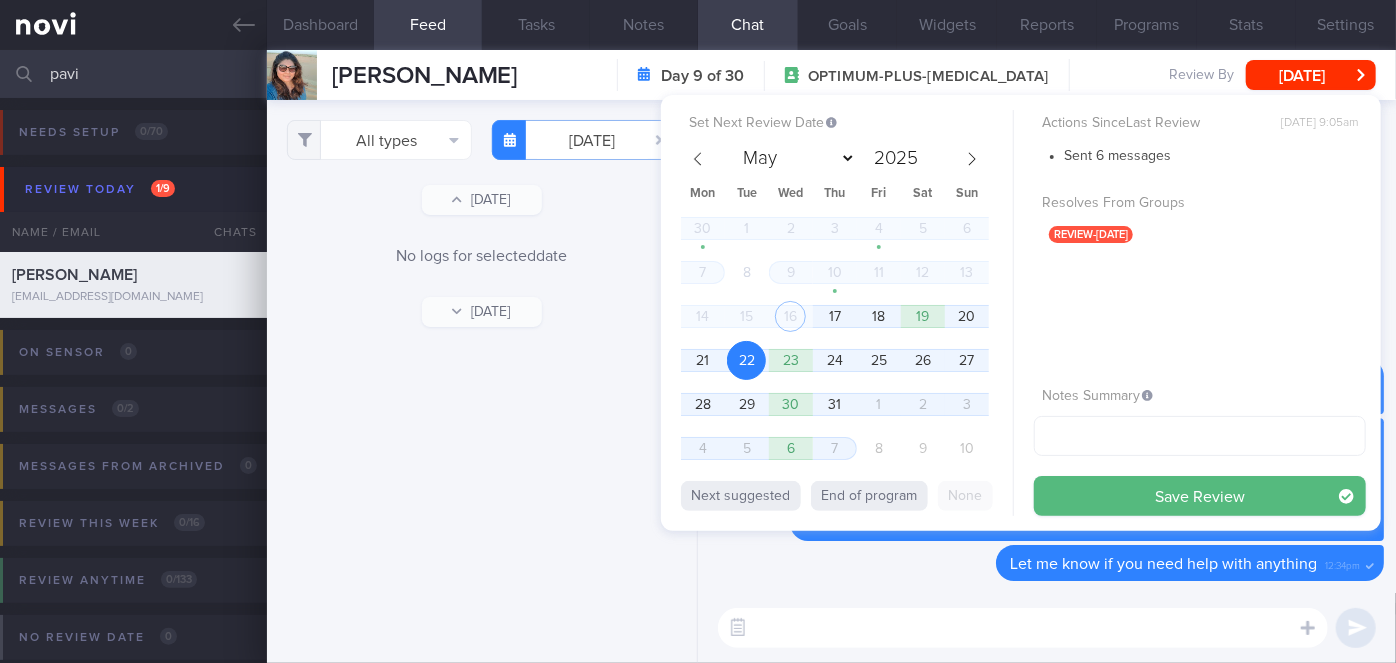 drag, startPoint x: 1097, startPoint y: 483, endPoint x: 1052, endPoint y: 477, distance: 45.39824 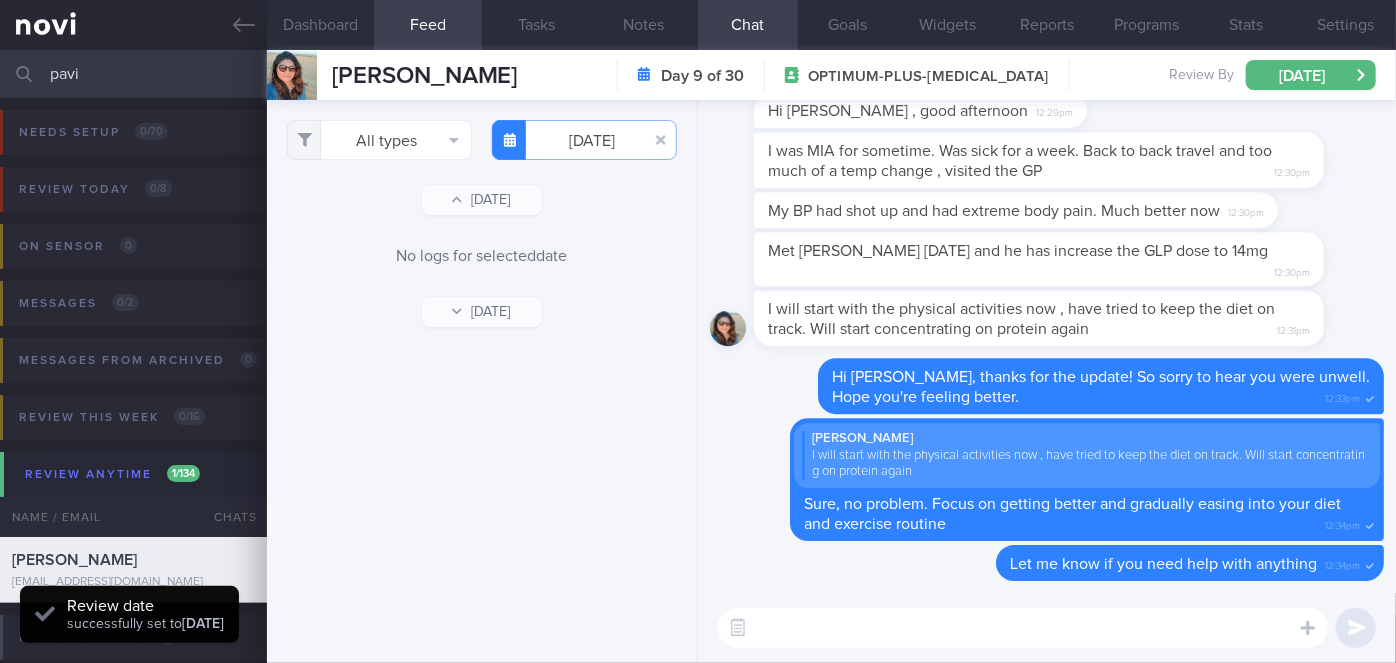 click on "pavi" at bounding box center (698, 74) 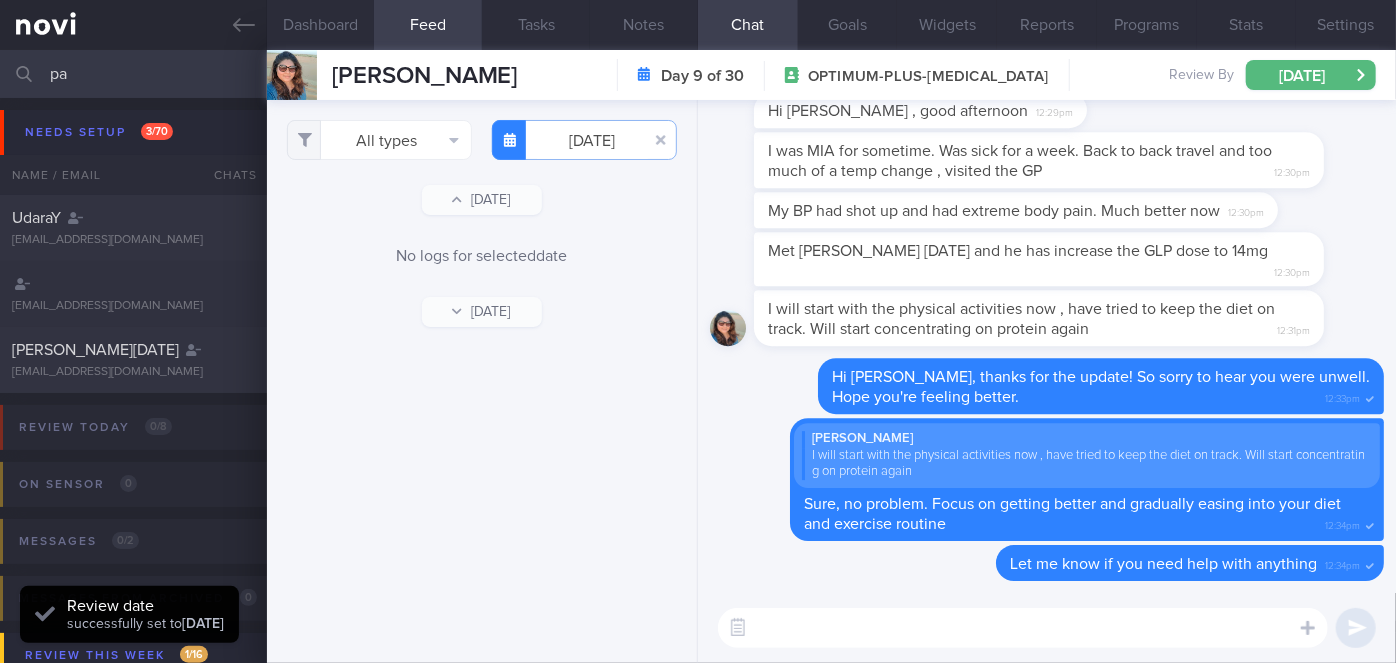 type on "p" 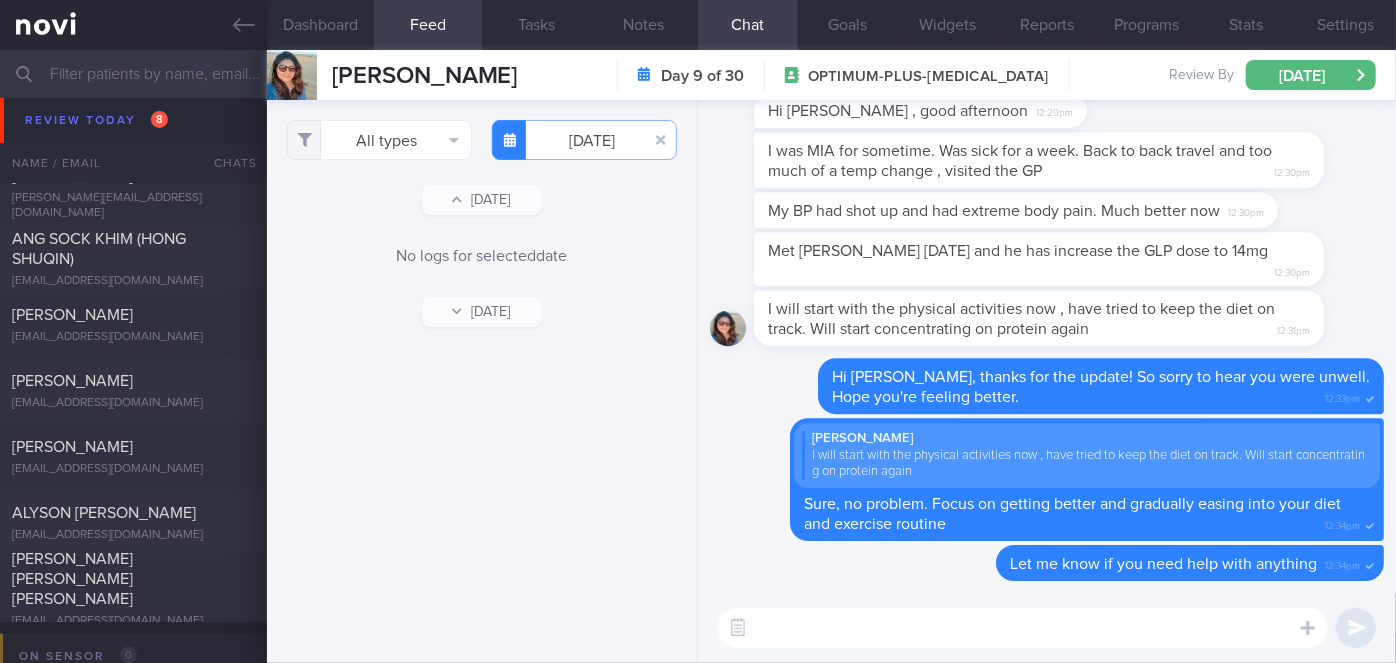 type 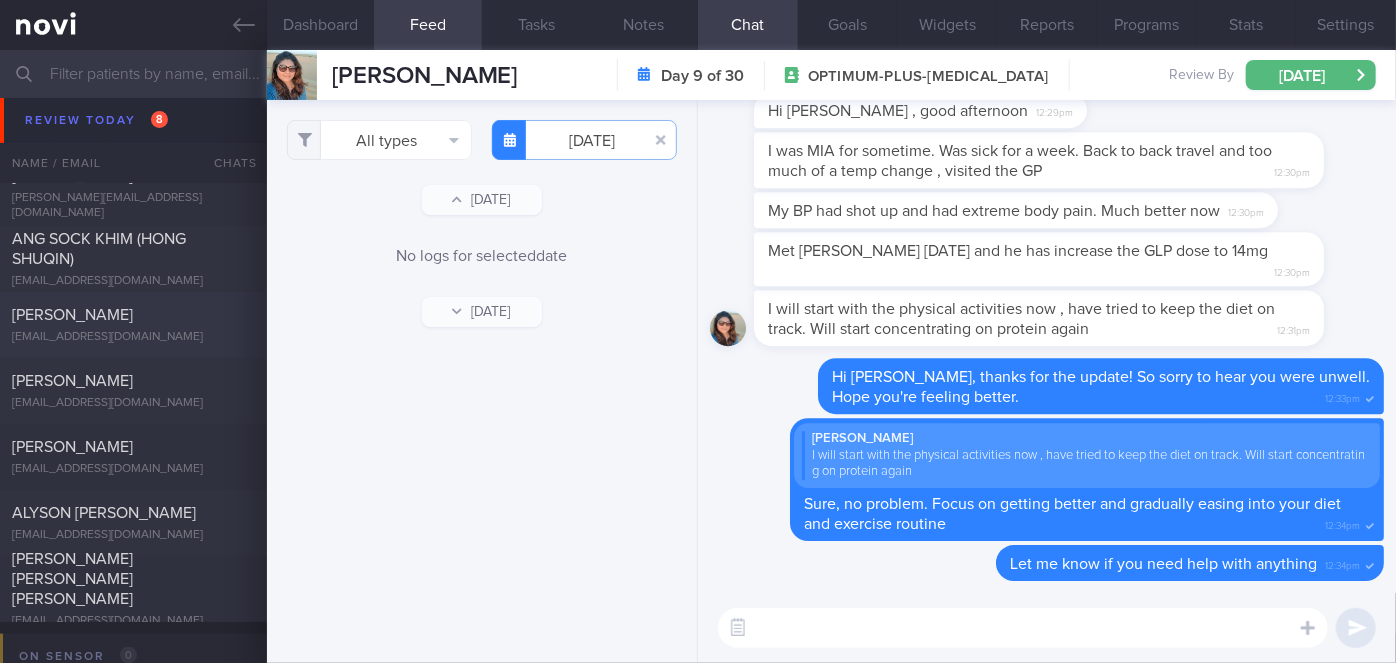 click on "[PERSON_NAME]" at bounding box center [72, 315] 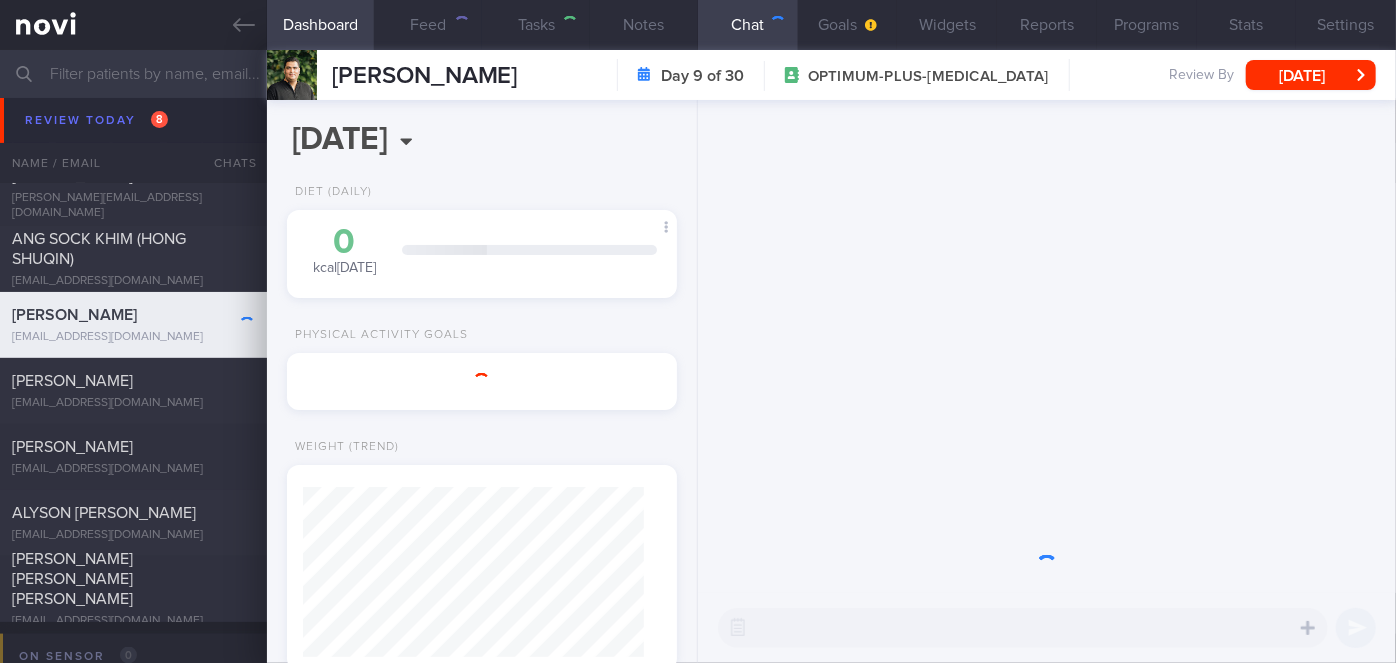 scroll, scrollTop: 999800, scrollLeft: 999658, axis: both 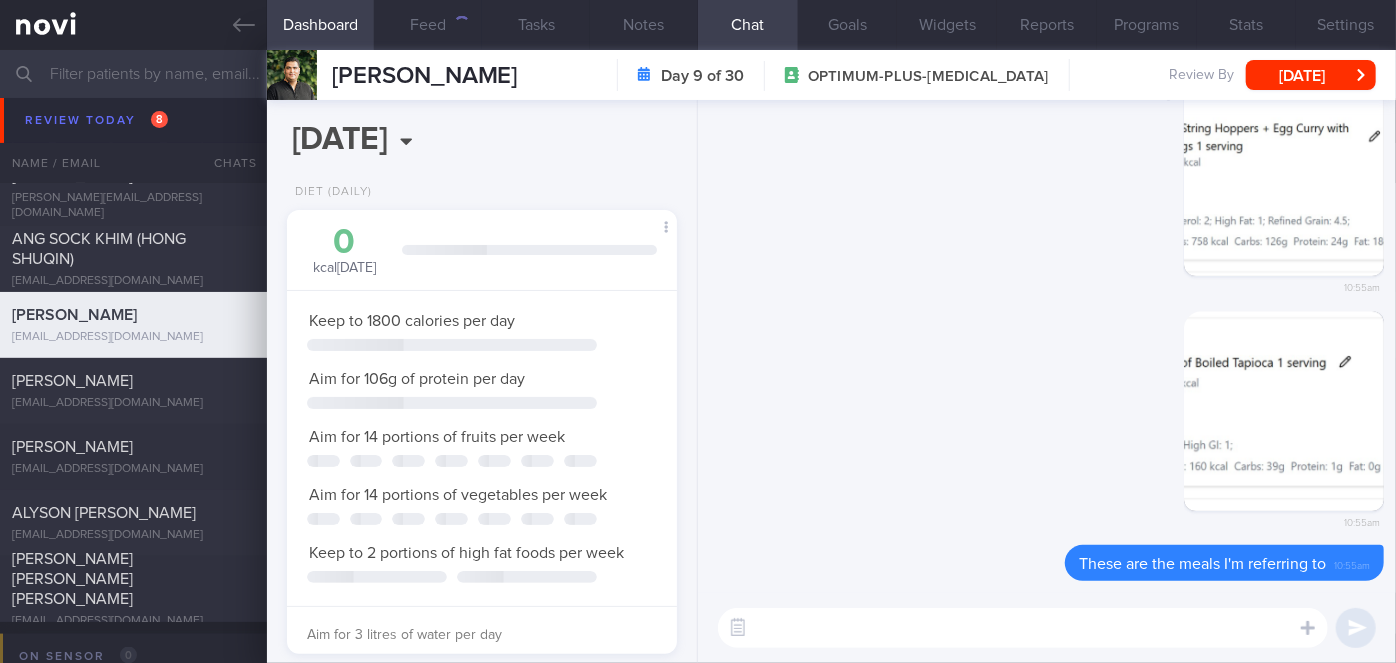 click at bounding box center [1284, 176] 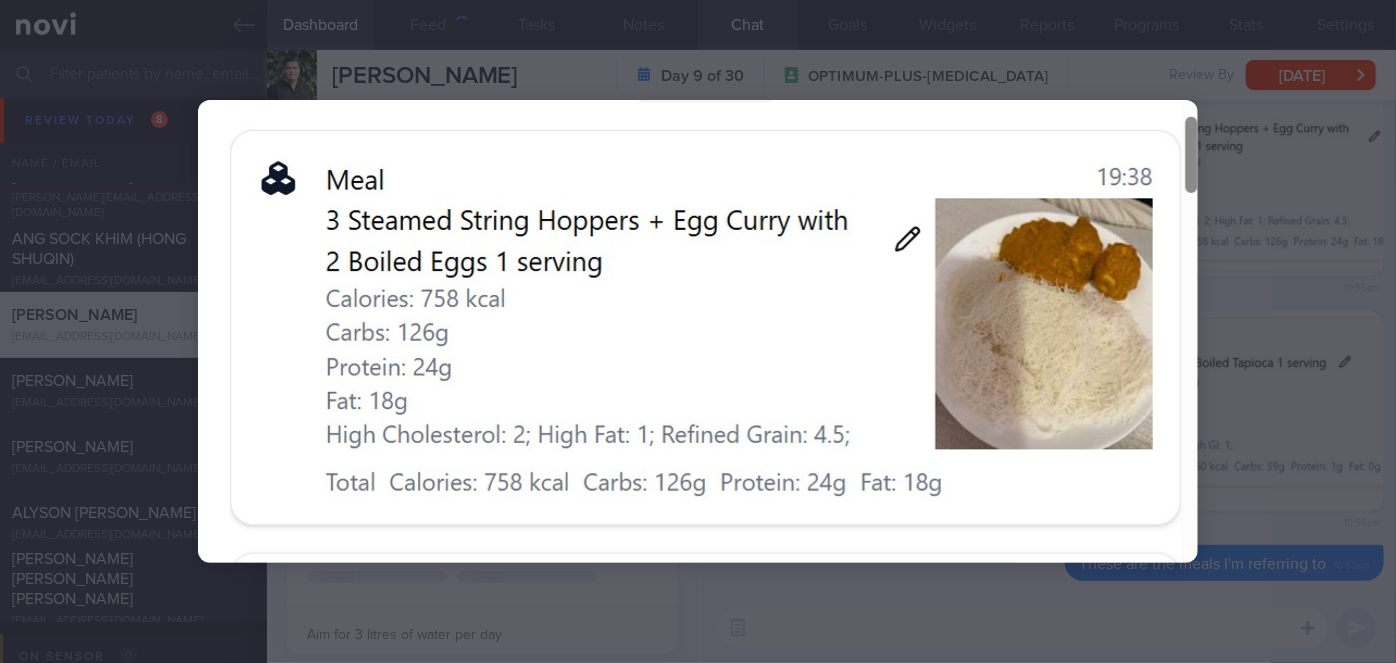 click 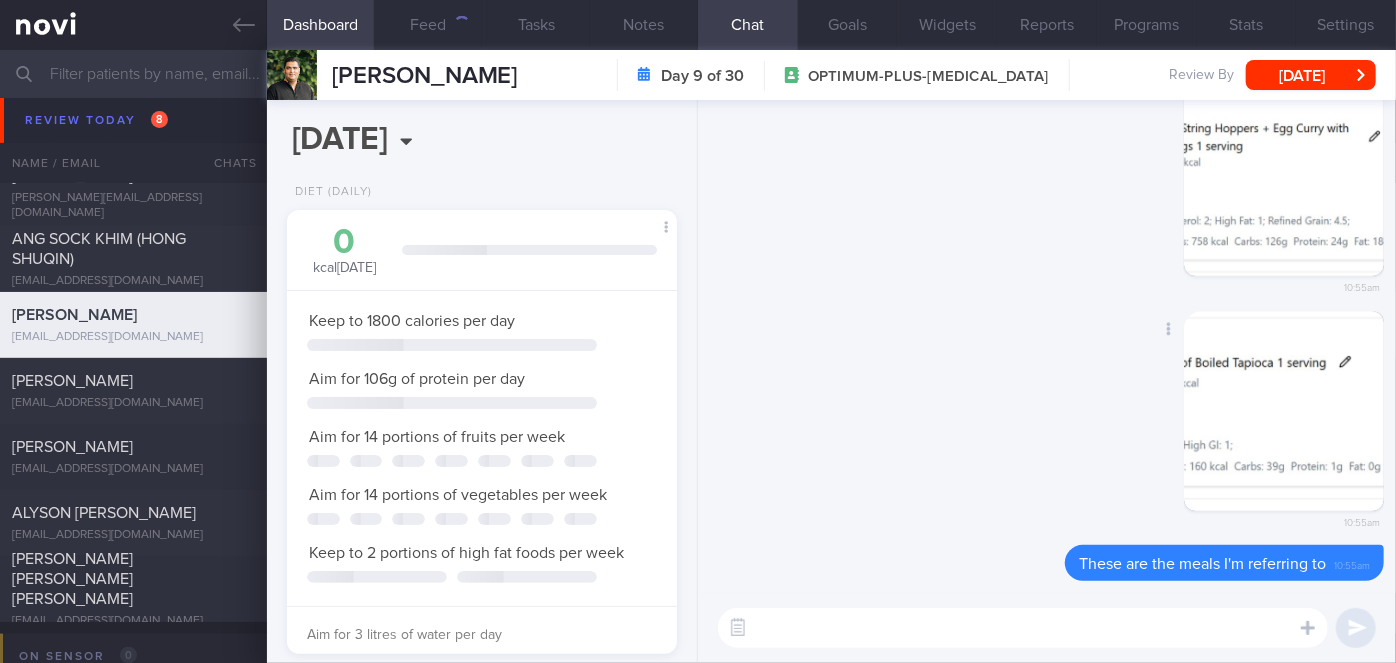 click at bounding box center [1284, 411] 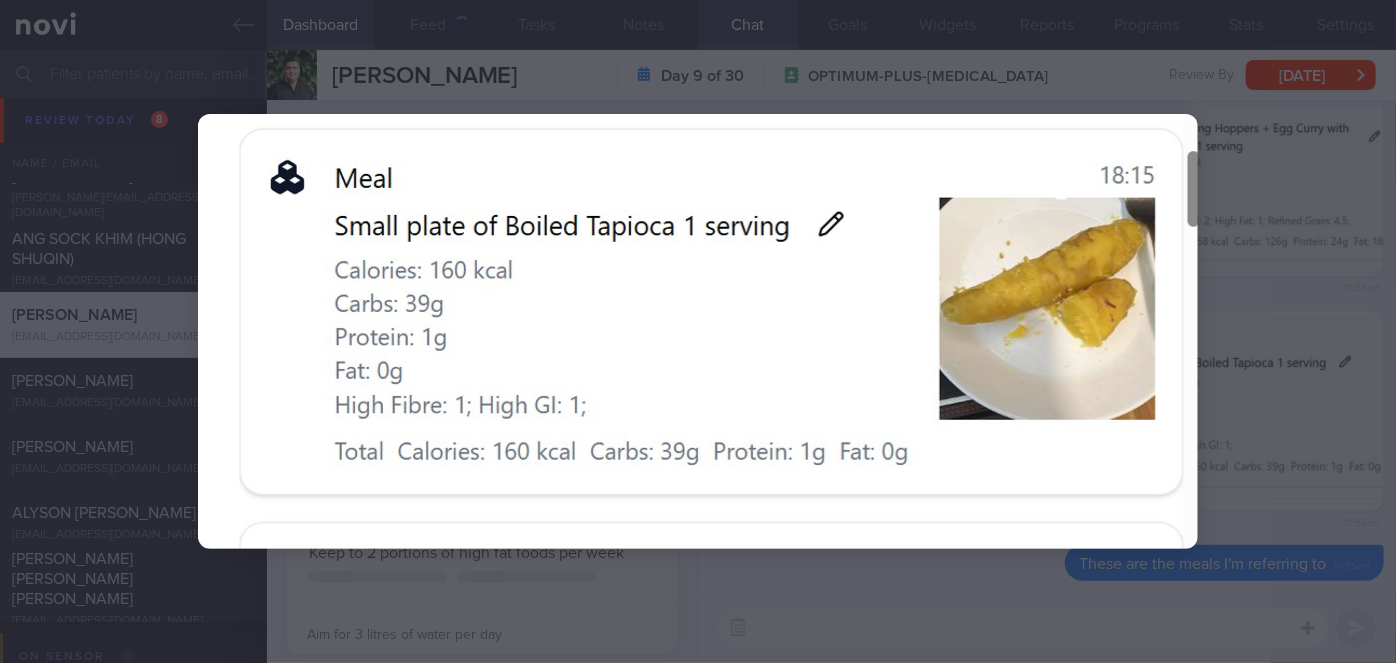 click 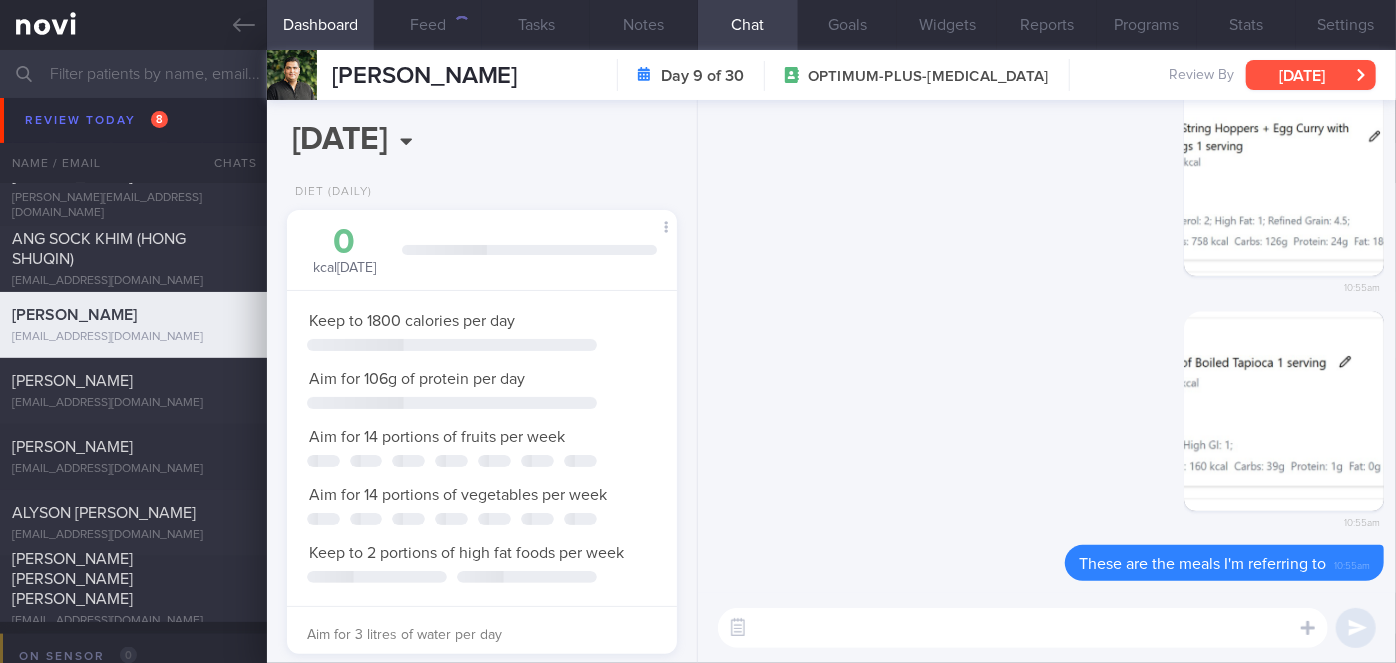 click on "[DATE]" at bounding box center (1311, 75) 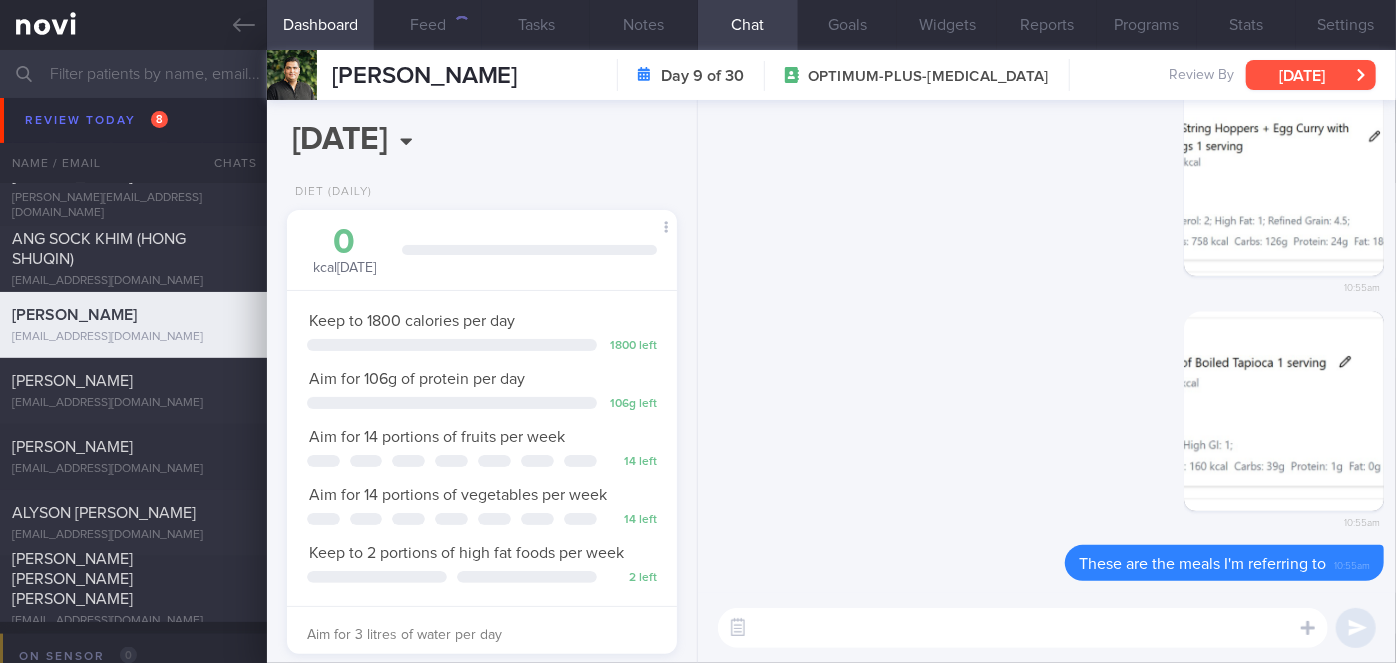 scroll, scrollTop: 999800, scrollLeft: 999658, axis: both 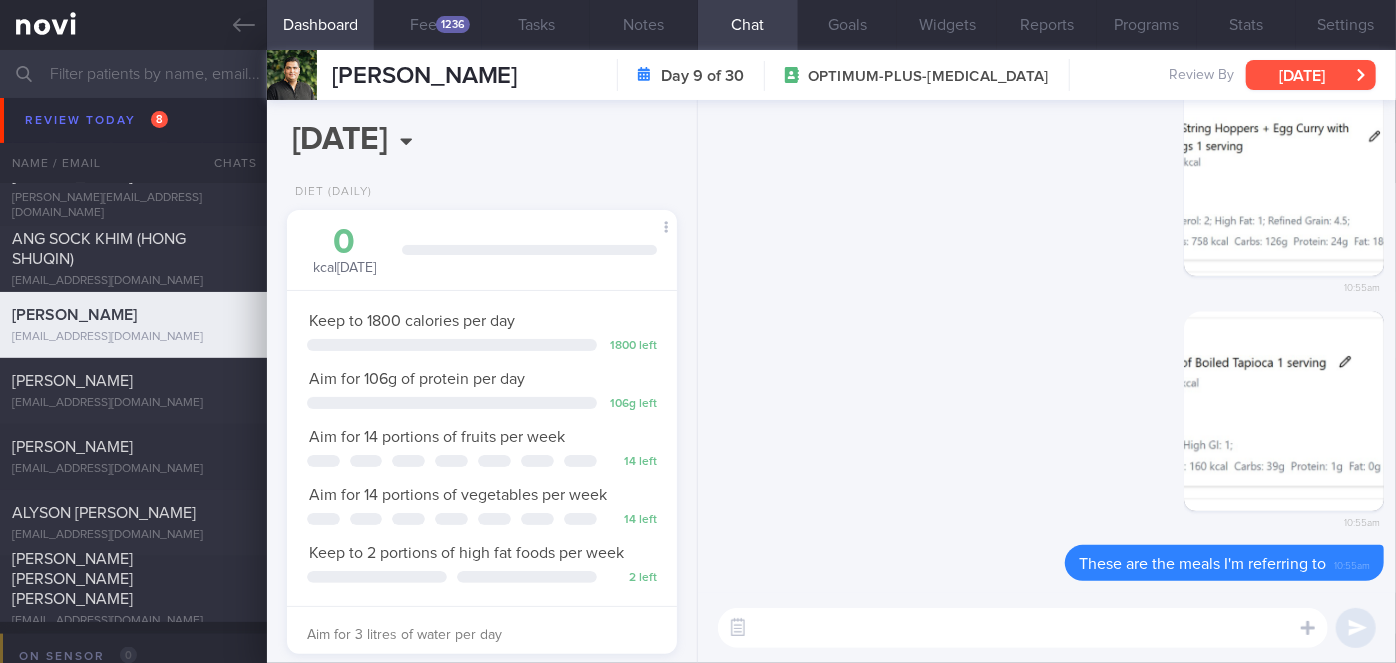 click on "[DATE]" at bounding box center [1311, 75] 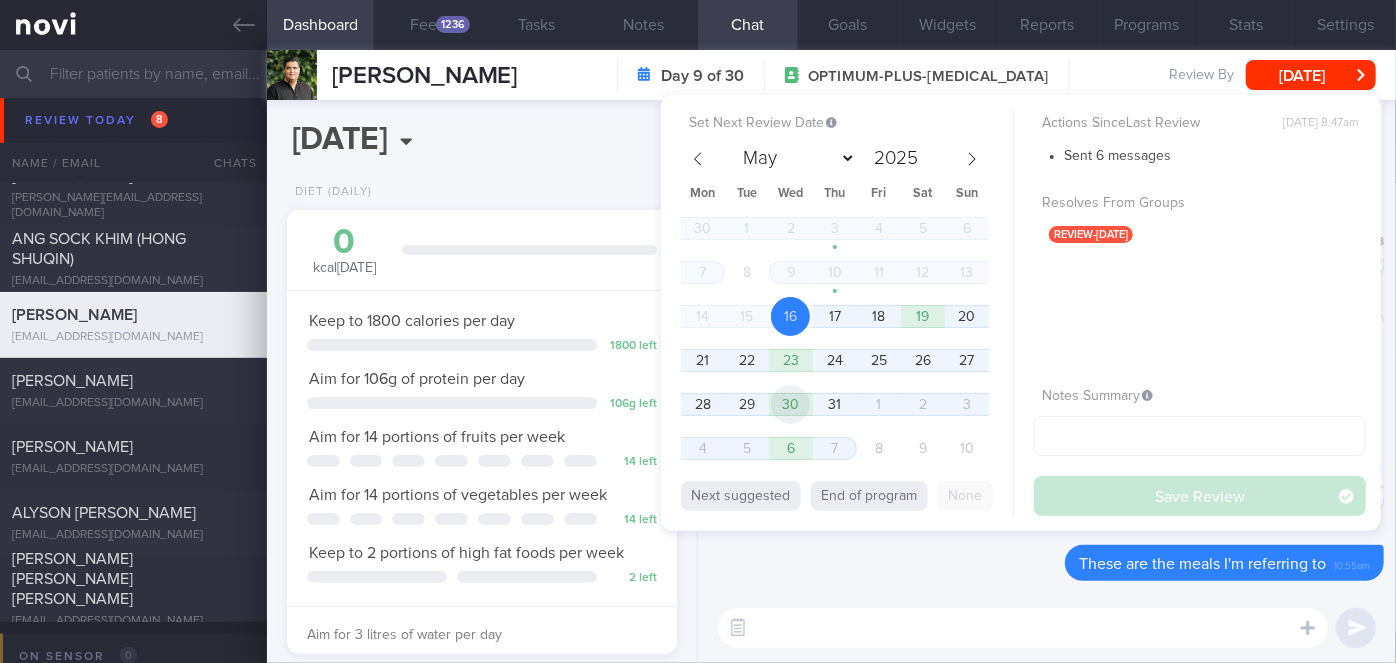click on "30" at bounding box center [790, 404] 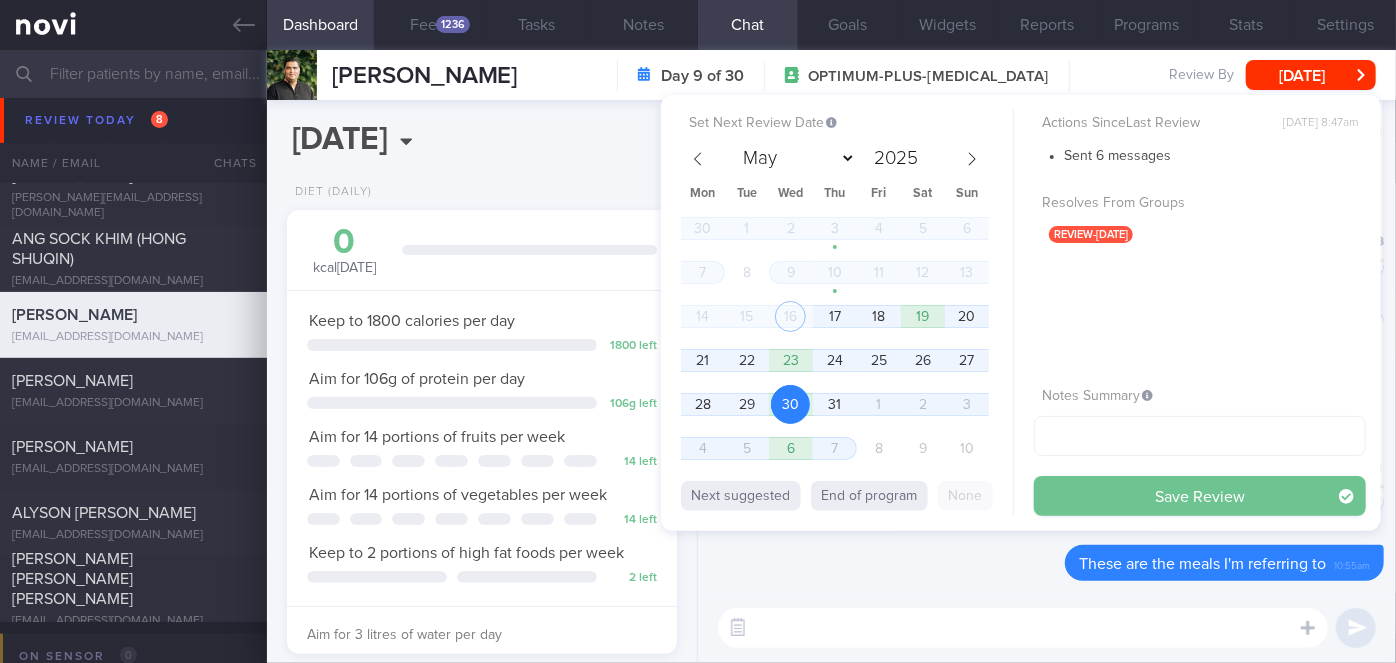 click on "Save Review" at bounding box center [1200, 496] 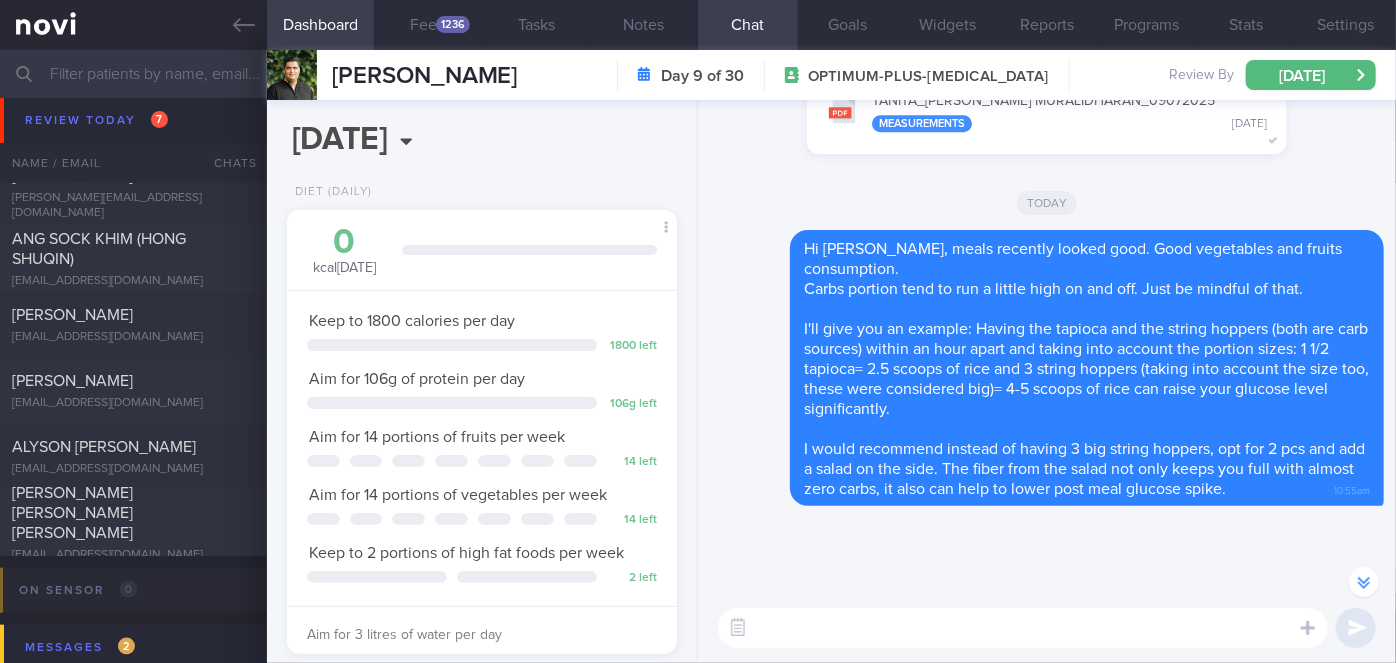 scroll, scrollTop: 0, scrollLeft: 0, axis: both 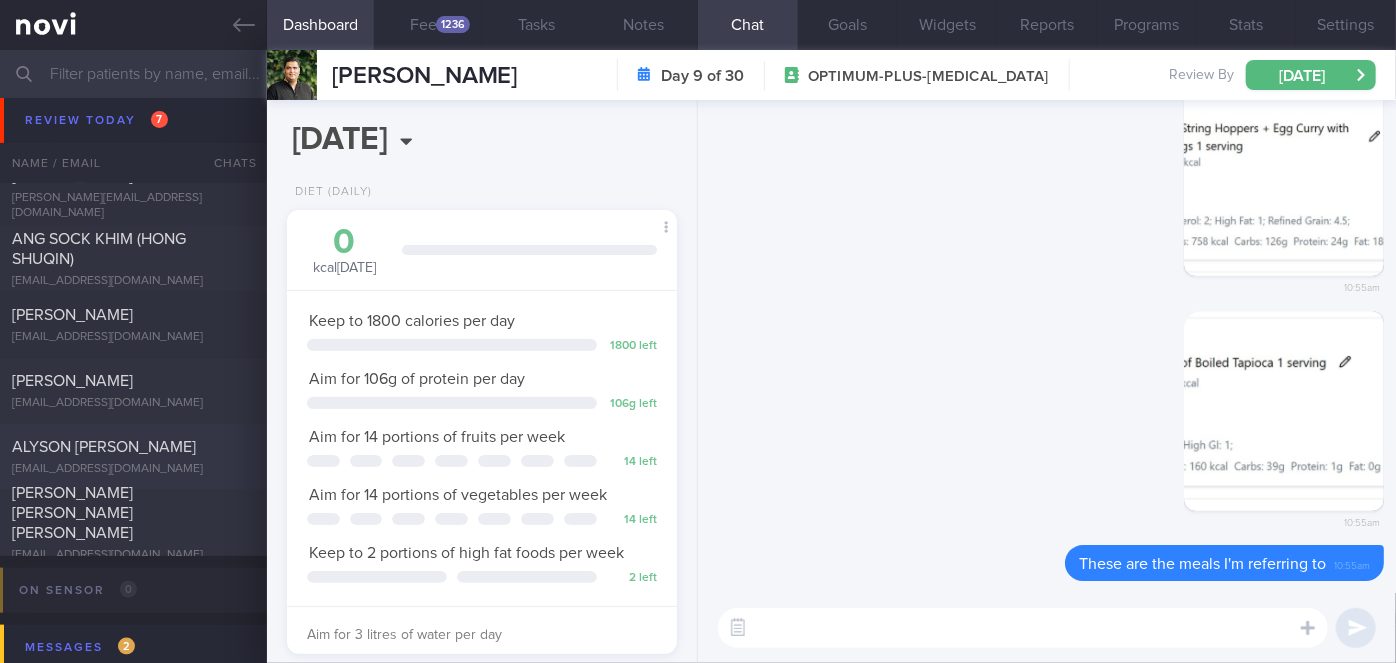 click on "ALYSON [PERSON_NAME]" at bounding box center (131, 447) 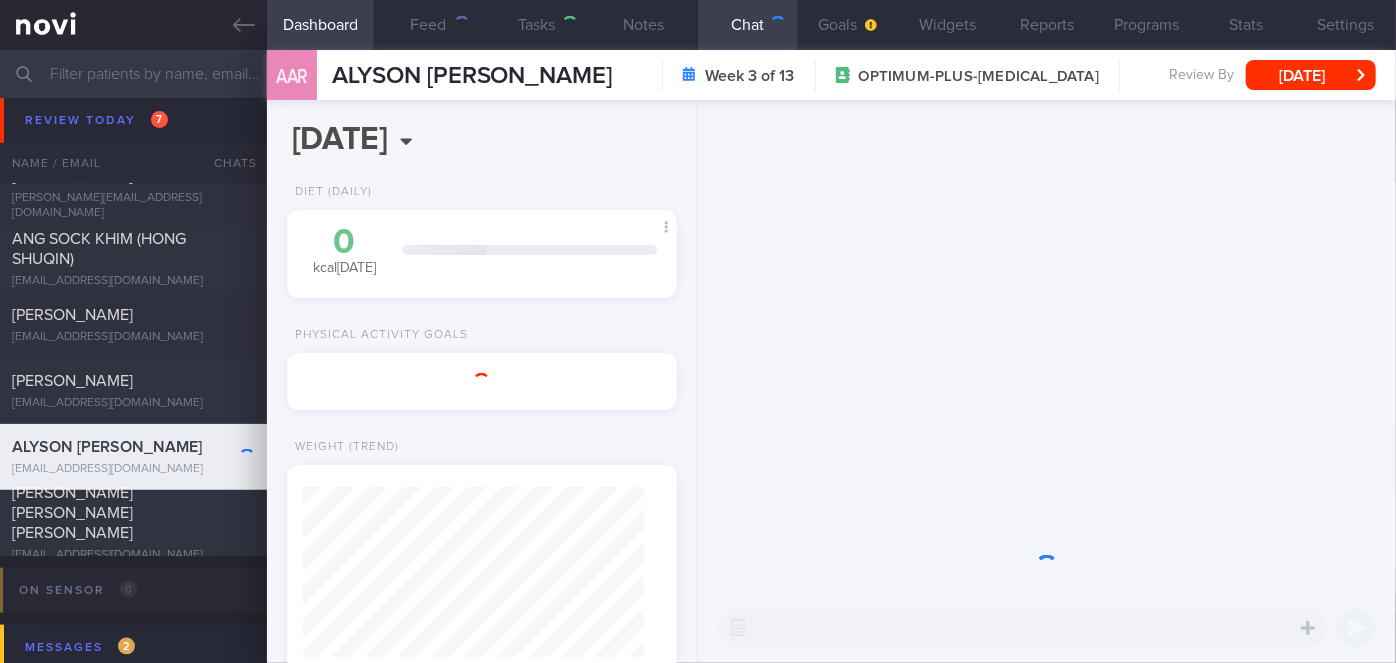 scroll, scrollTop: 0, scrollLeft: 0, axis: both 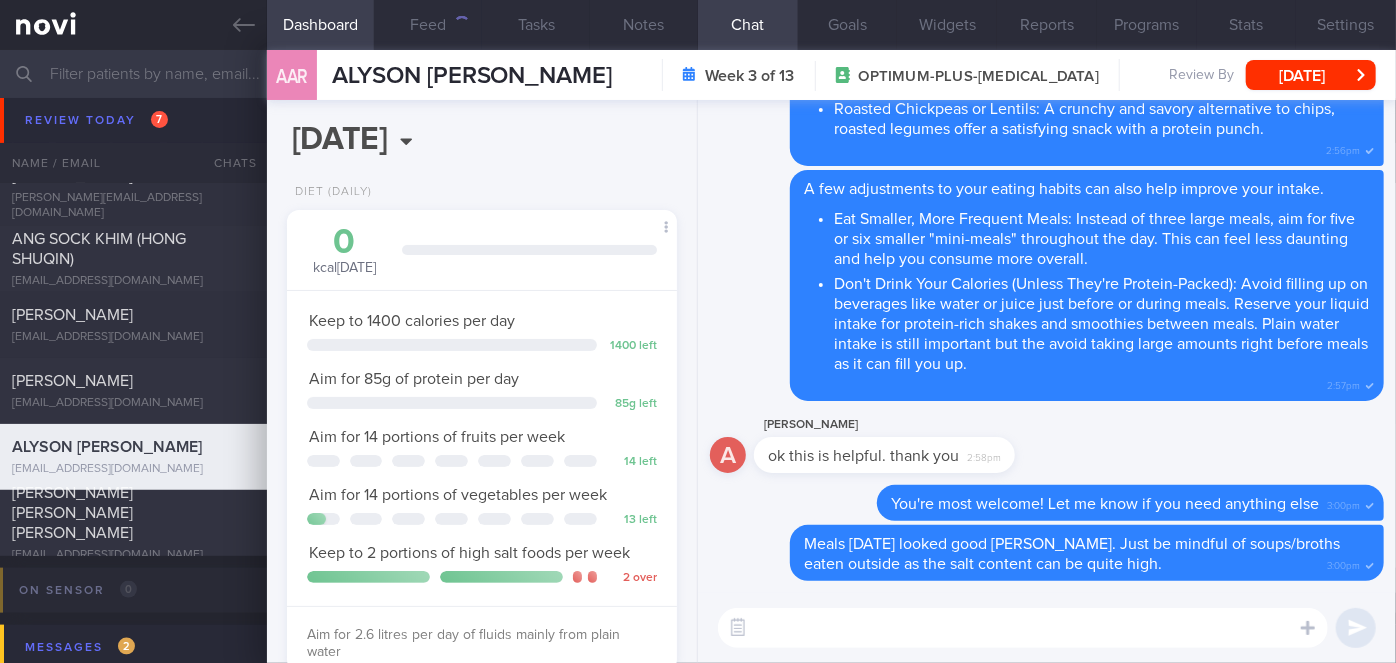 click at bounding box center (1023, 628) 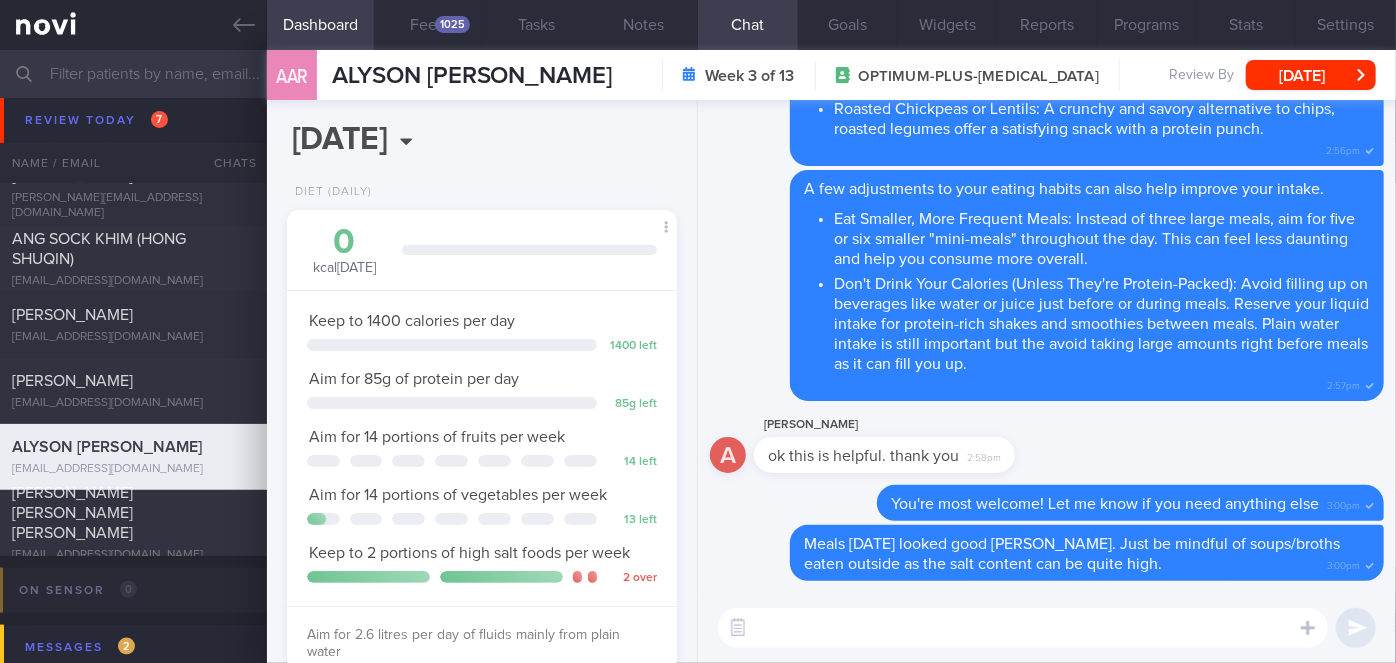 type on "G" 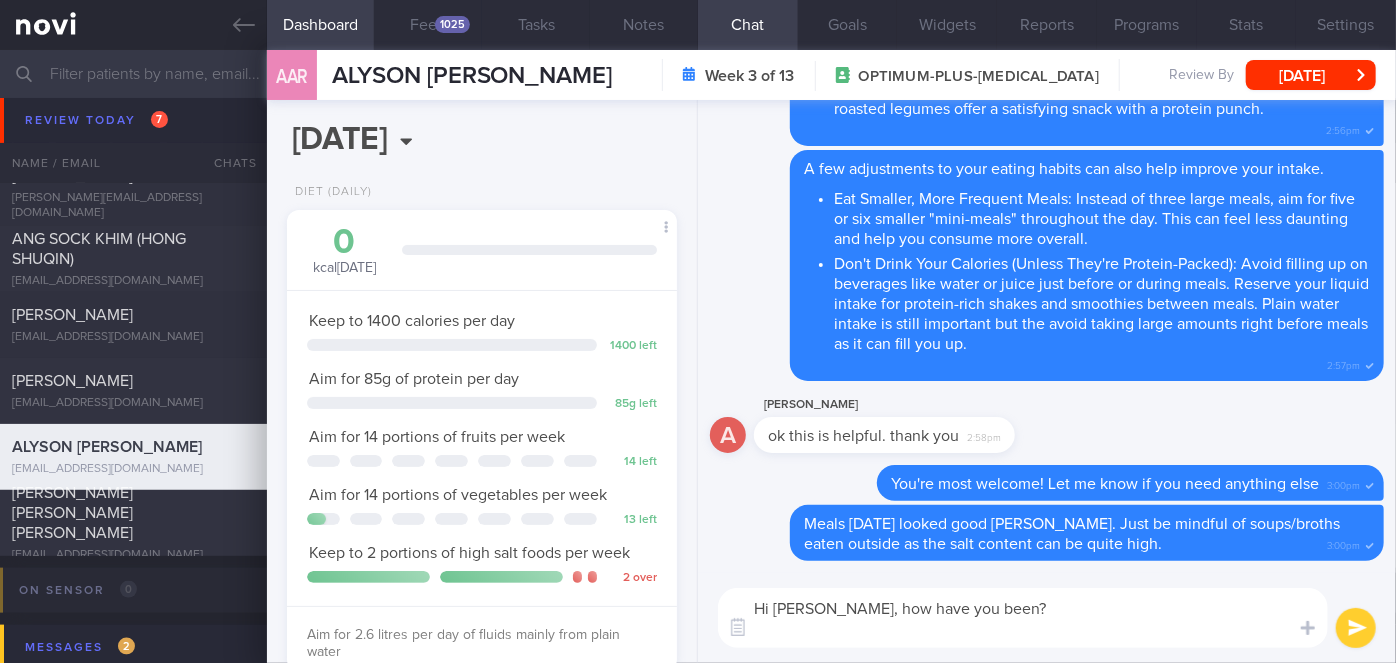scroll, scrollTop: 0, scrollLeft: 0, axis: both 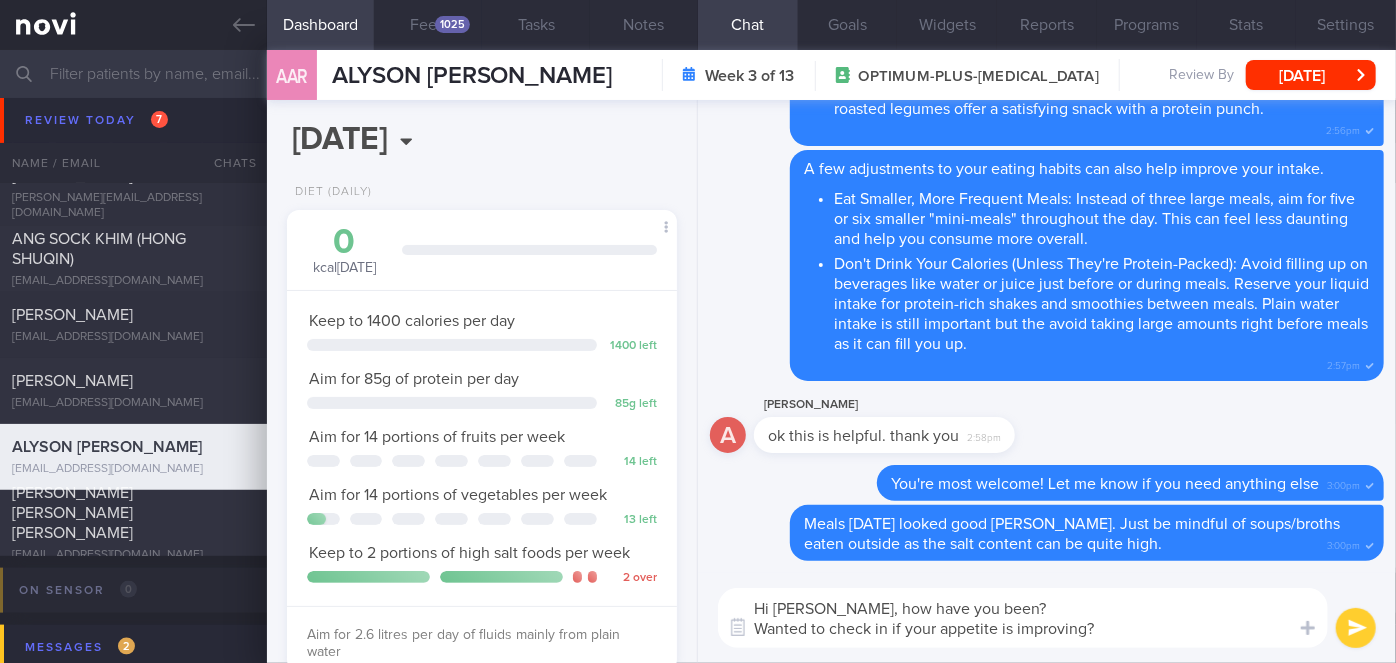 type on "Hi [PERSON_NAME], how have you been?
Wanted to check in if your appetite is improving?" 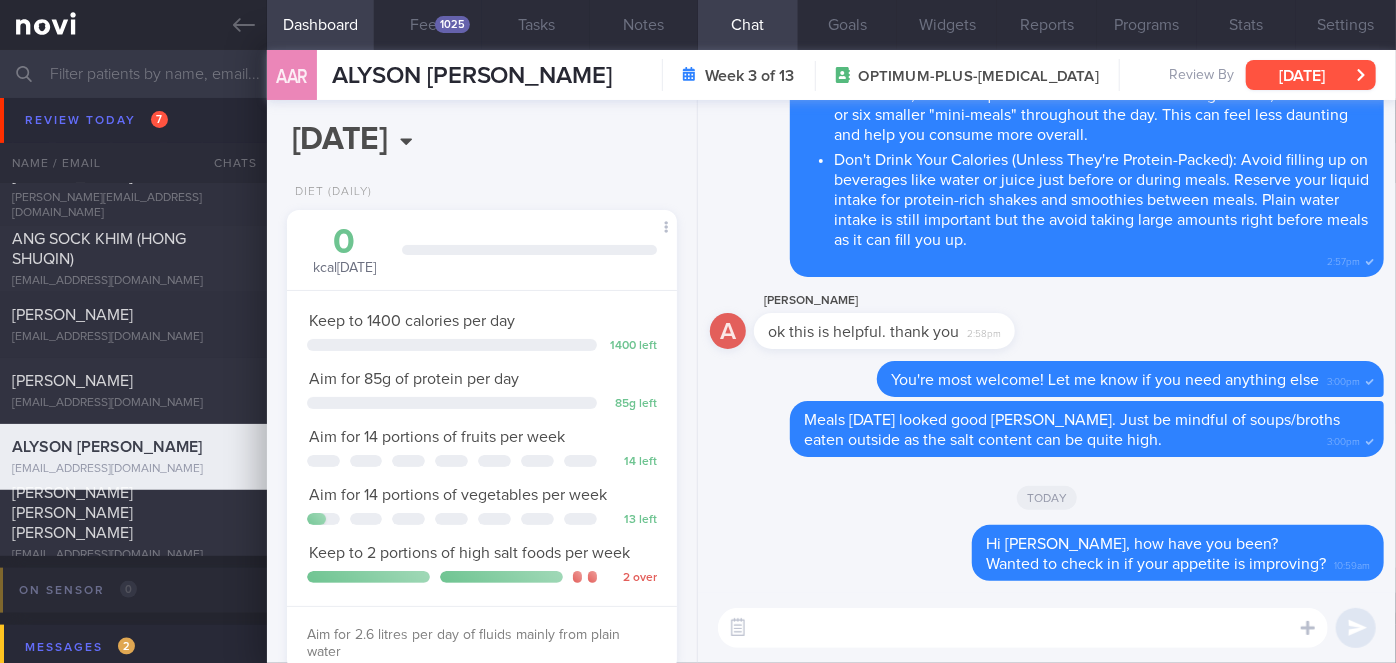 click on "[DATE]" at bounding box center [1311, 75] 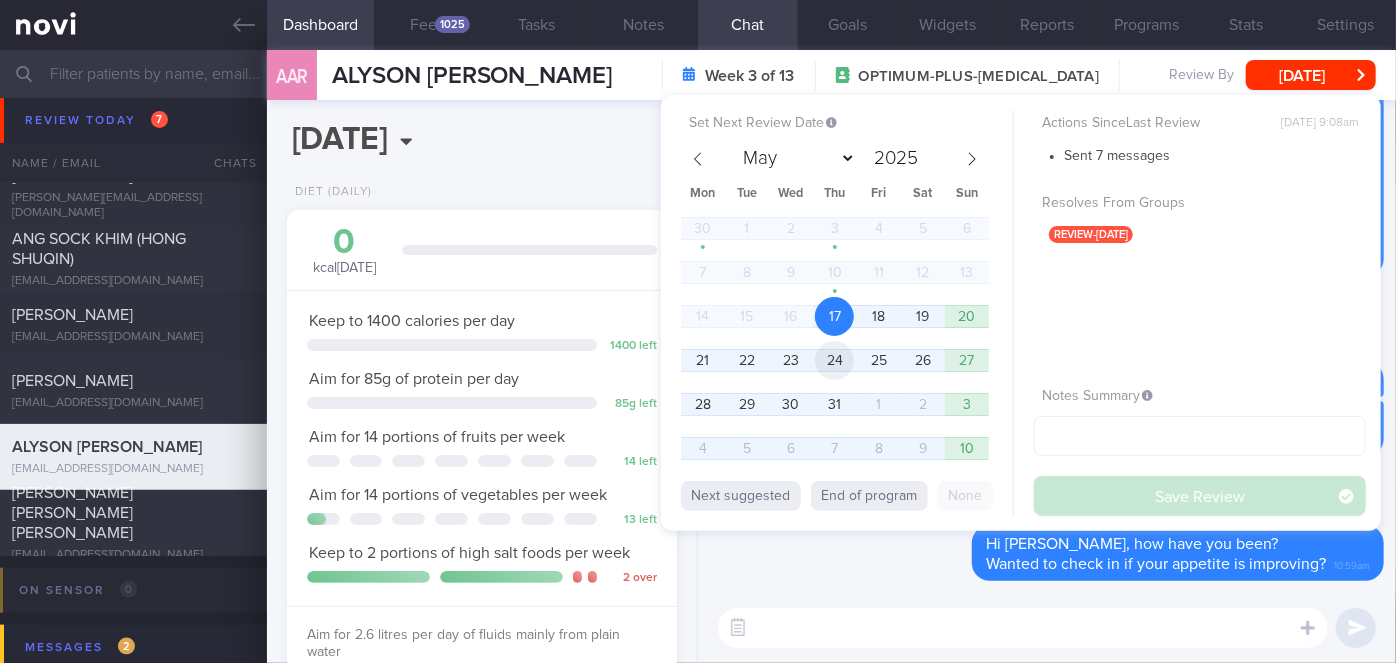 click on "24" at bounding box center [834, 360] 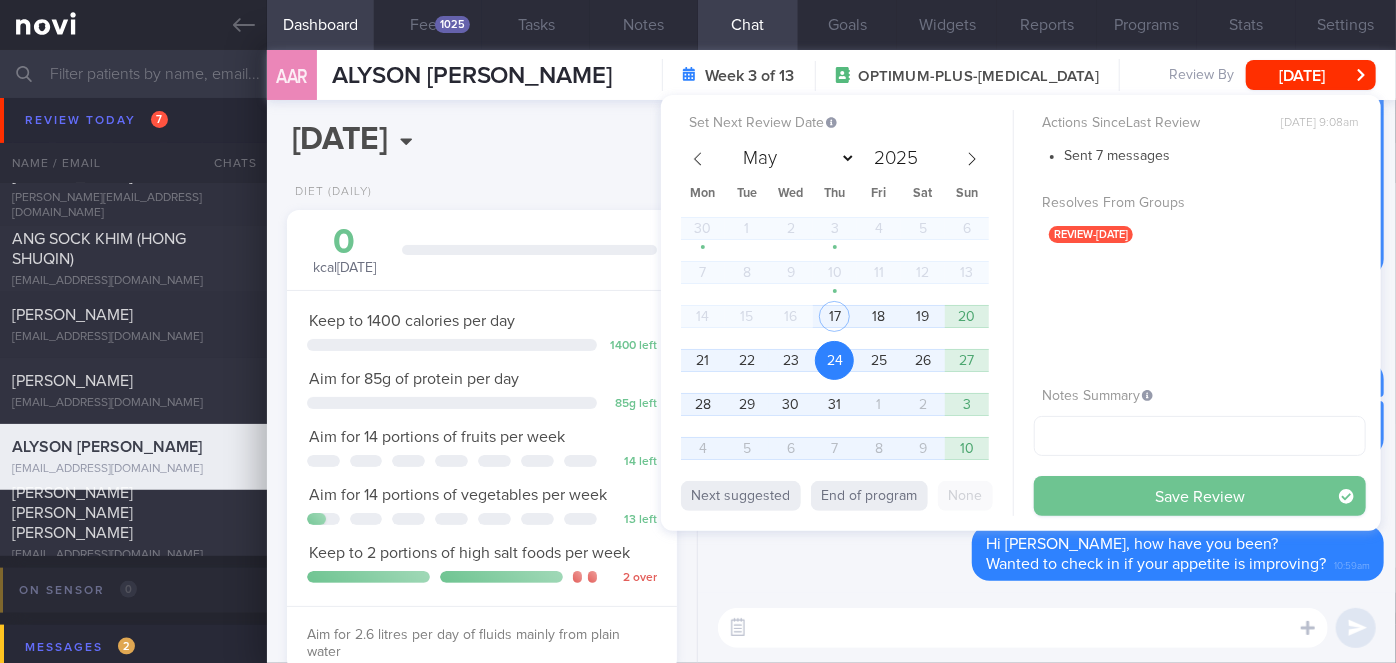 click on "Save Review" at bounding box center (1200, 496) 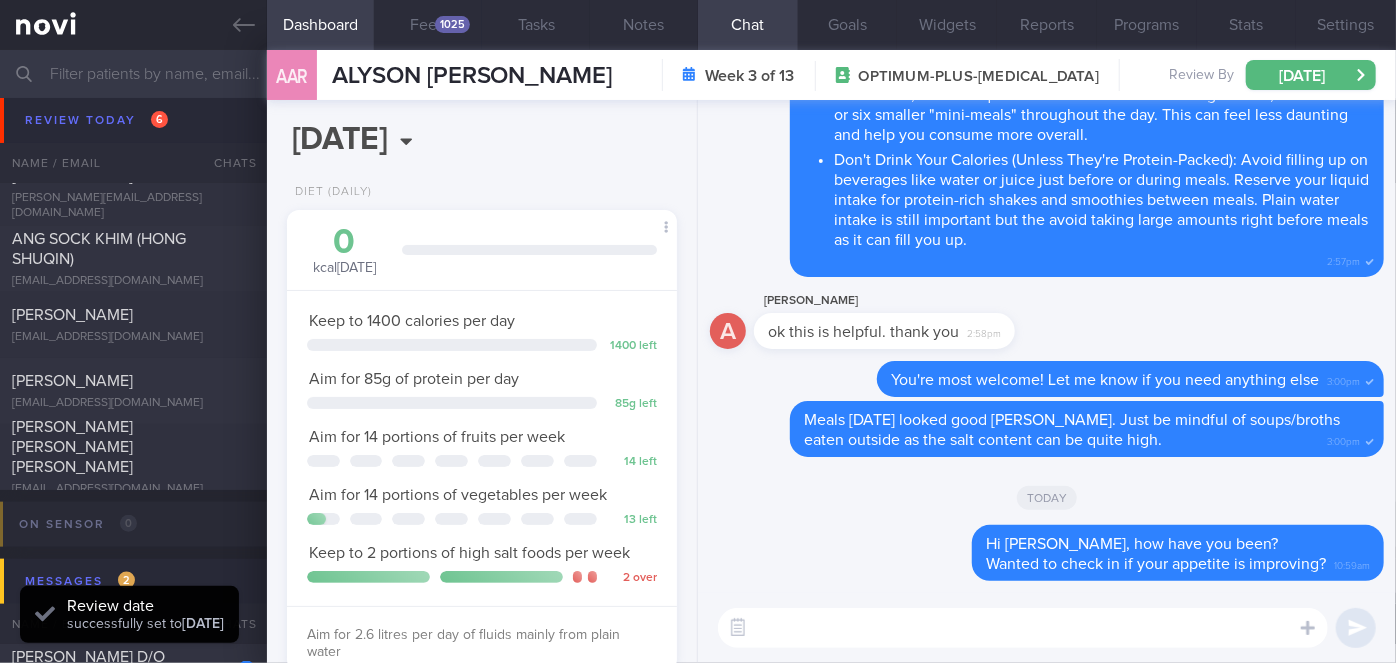 click on "AAR
[PERSON_NAME] [PERSON_NAME]
[PERSON_NAME] [PERSON_NAME]
[EMAIL_ADDRESS][DOMAIN_NAME]" at bounding box center [440, 75] 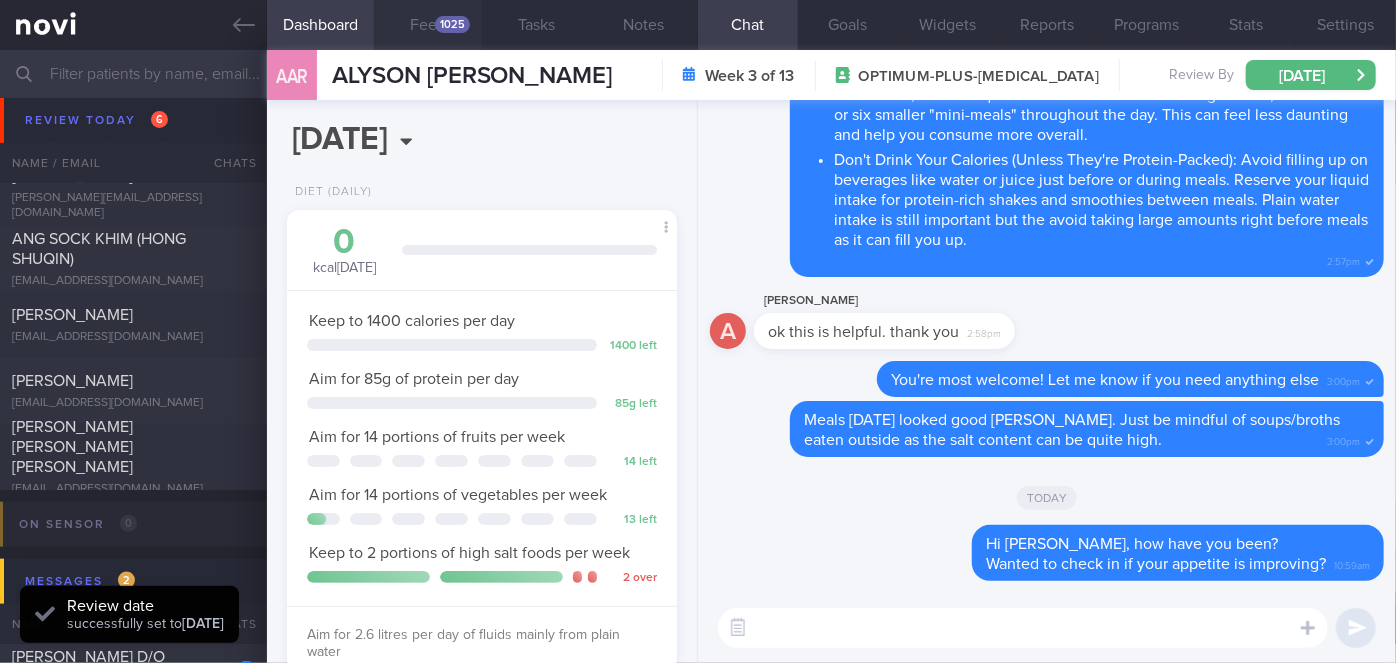 click on "1025" at bounding box center (452, 24) 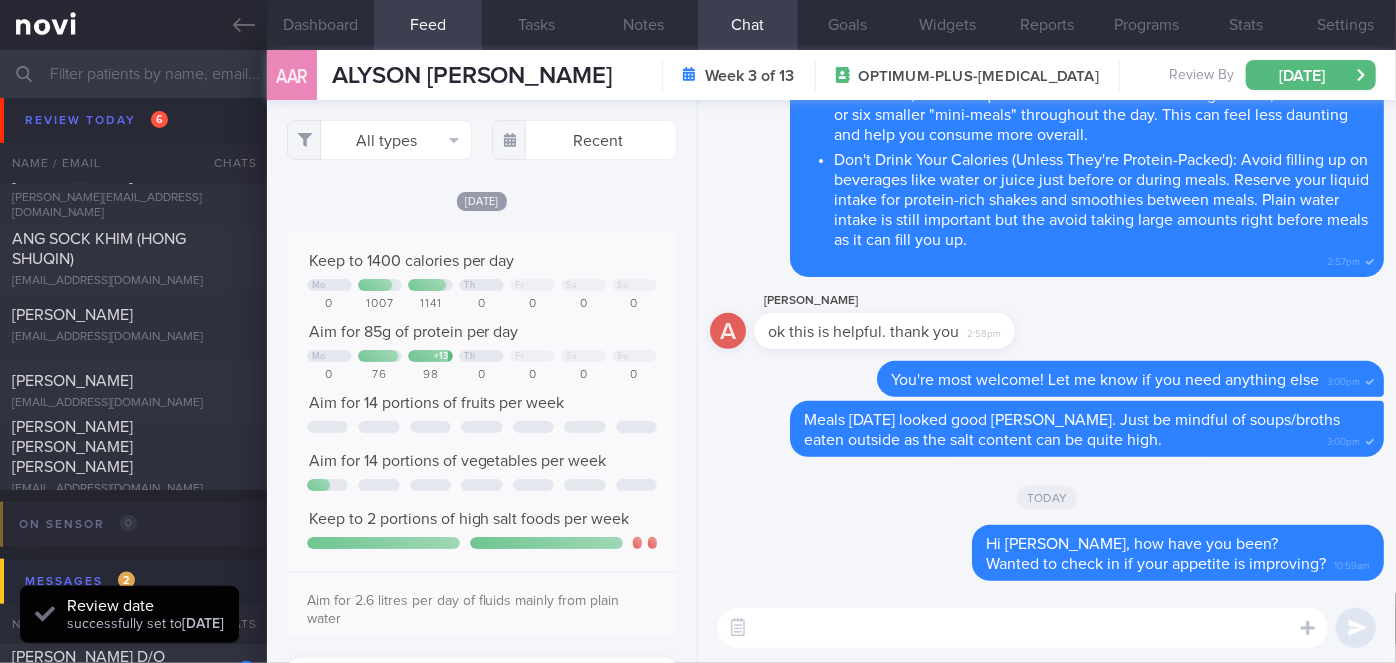 scroll, scrollTop: 999912, scrollLeft: 999648, axis: both 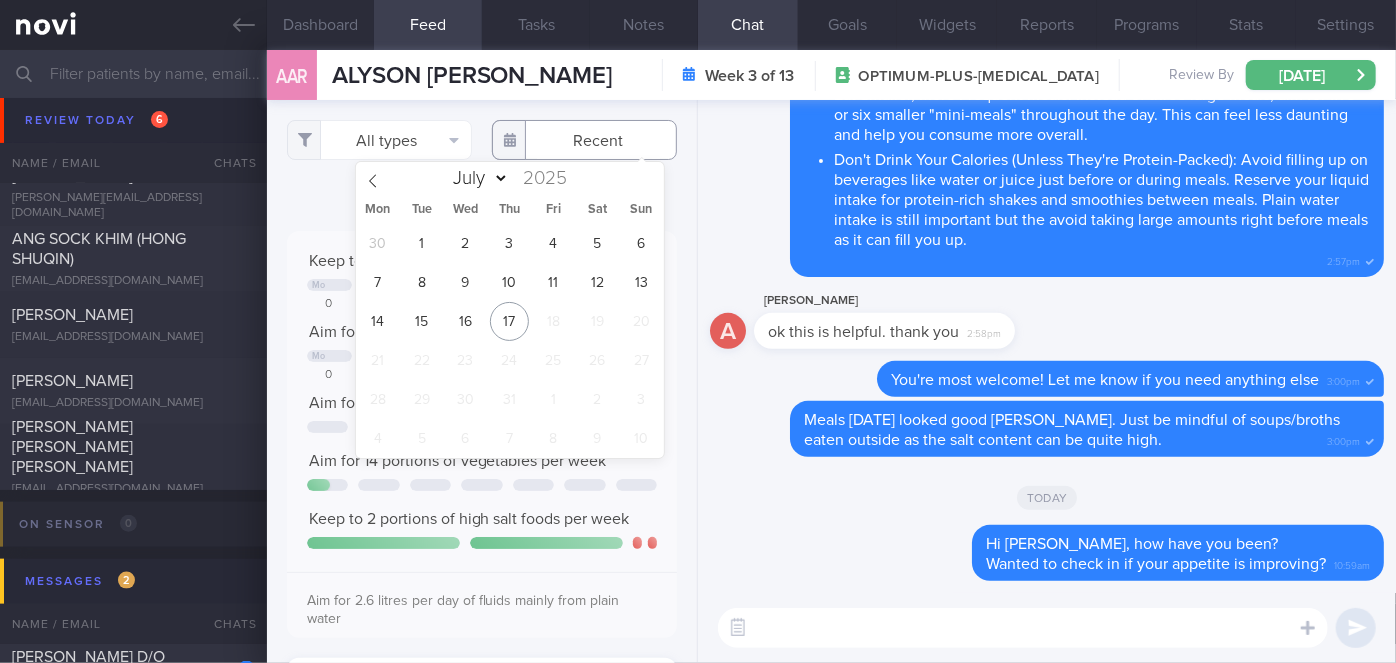 click at bounding box center [584, 140] 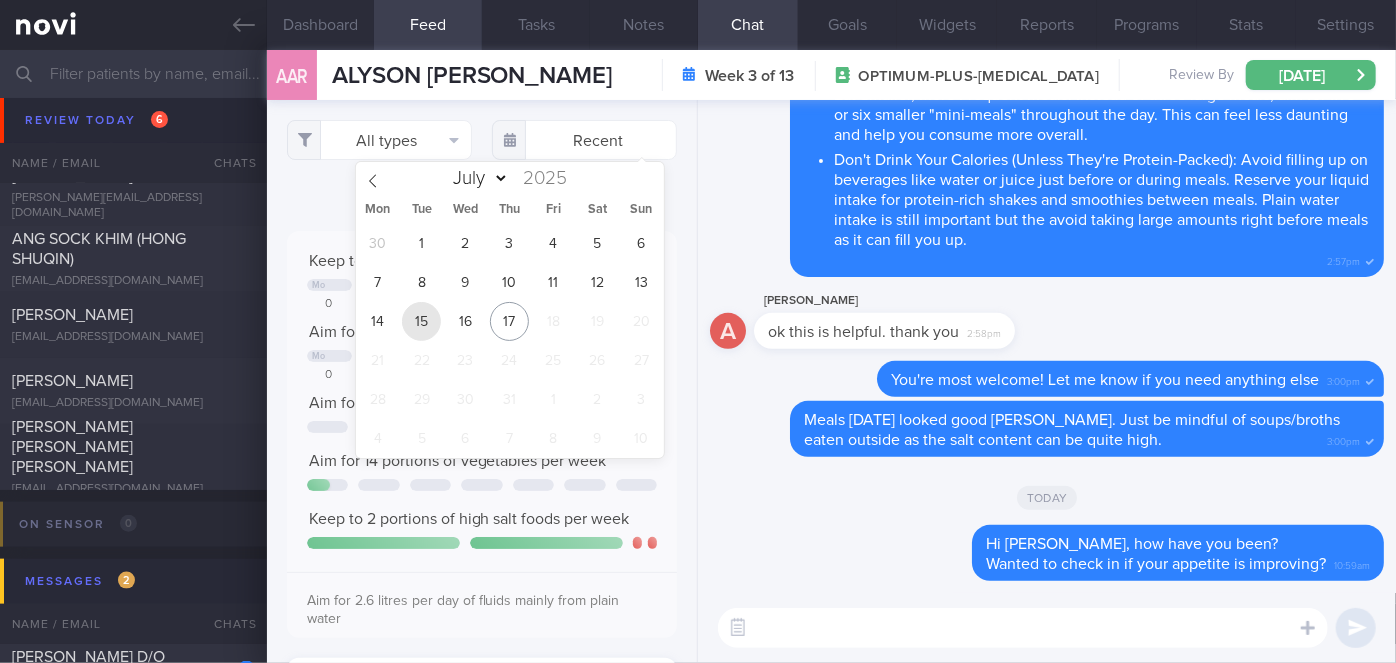 click on "15" at bounding box center [421, 321] 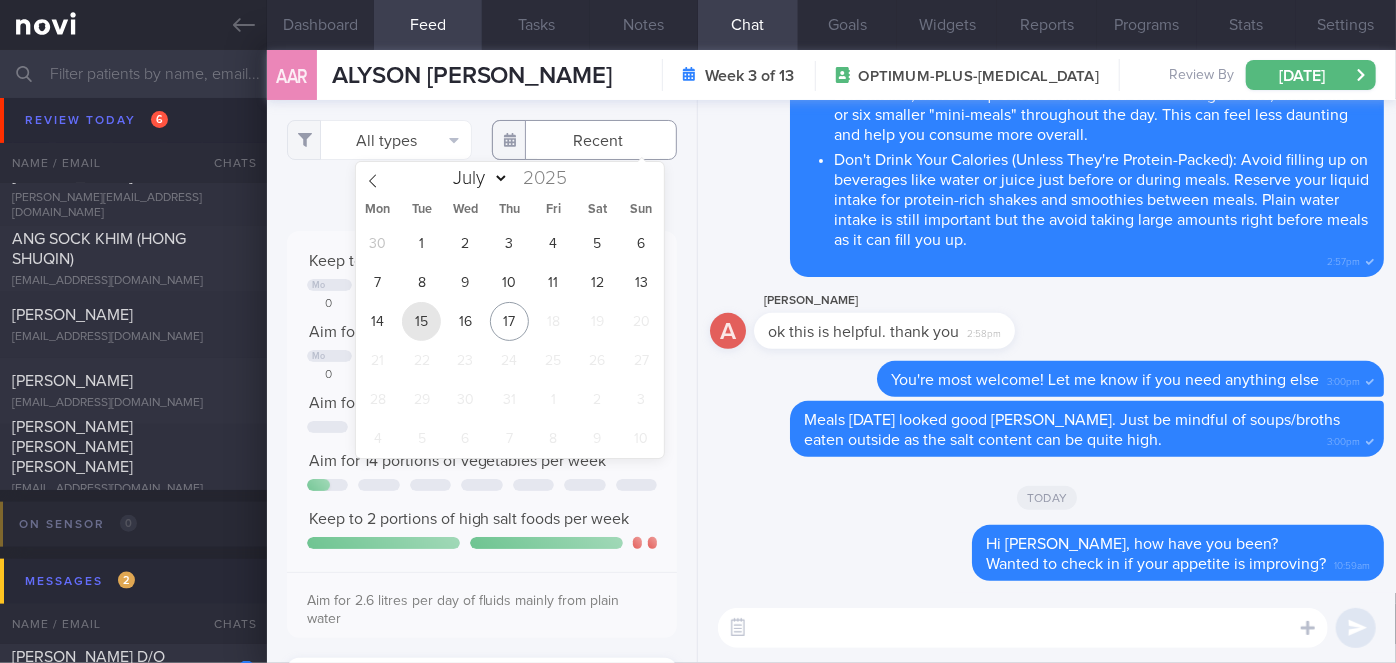 type on "[DATE]" 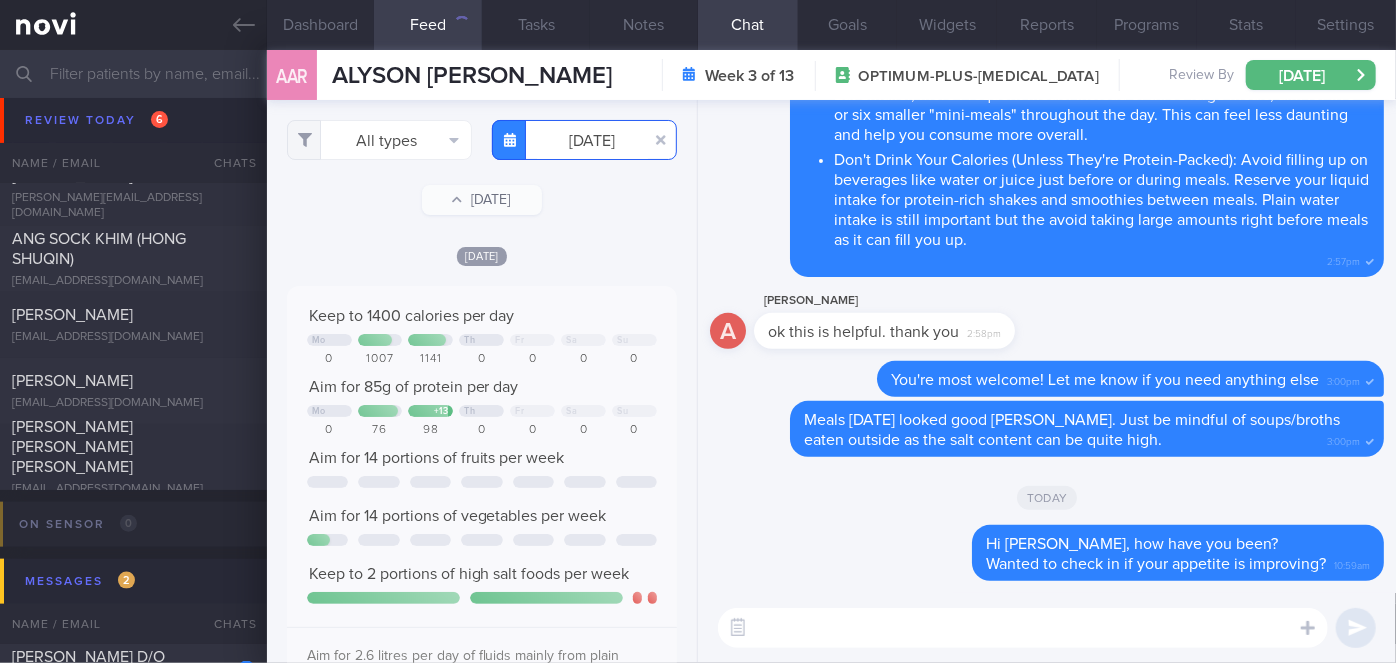 scroll, scrollTop: 999912, scrollLeft: 999648, axis: both 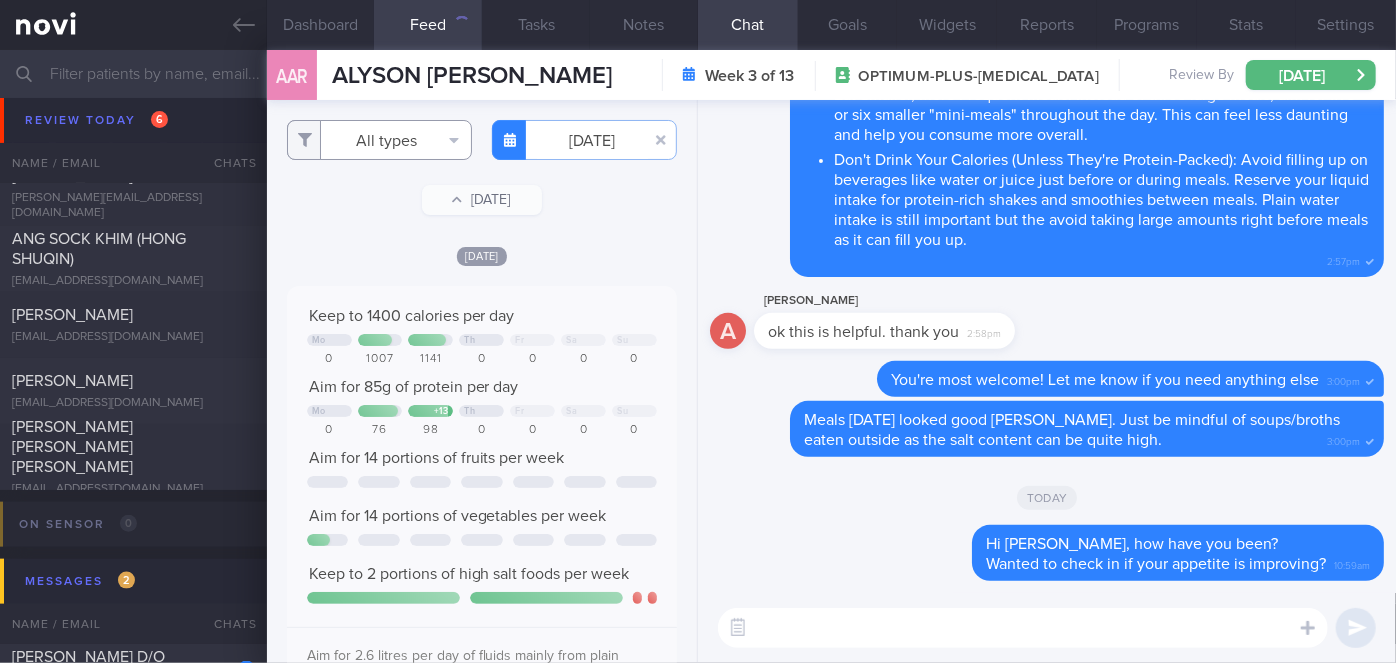 click on "All types" at bounding box center (379, 140) 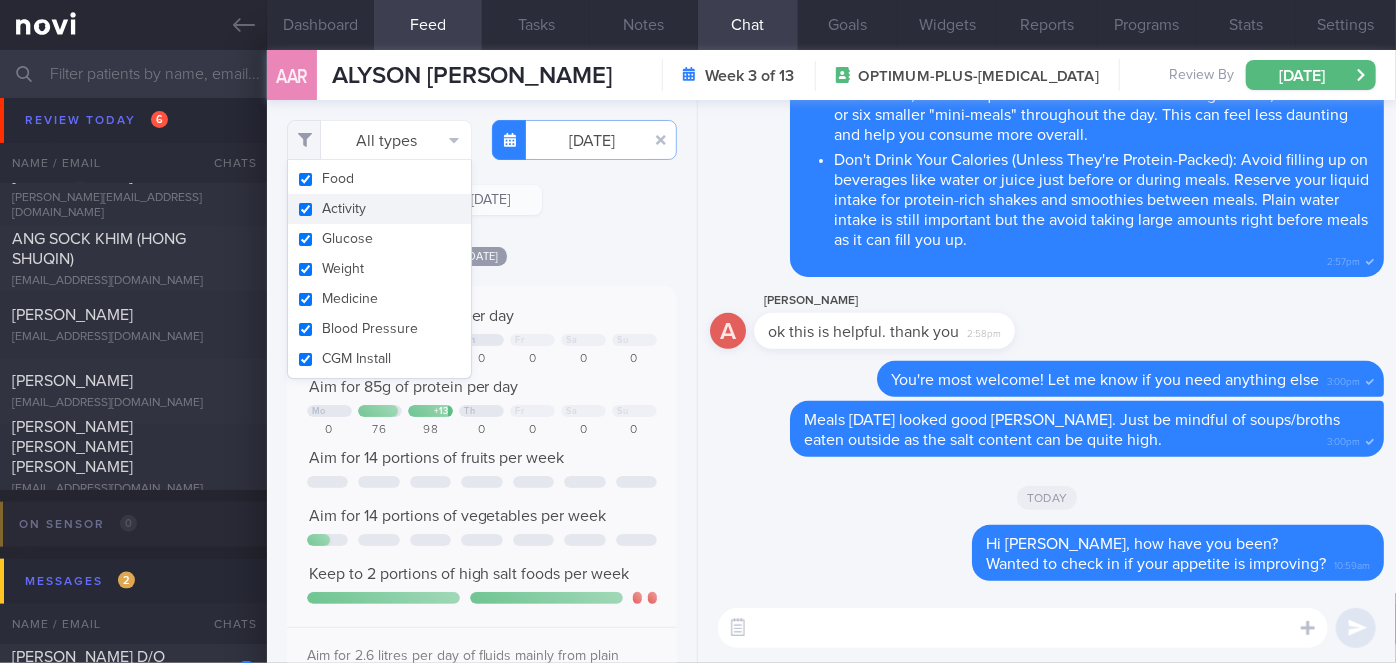 click on "Activity" at bounding box center [379, 209] 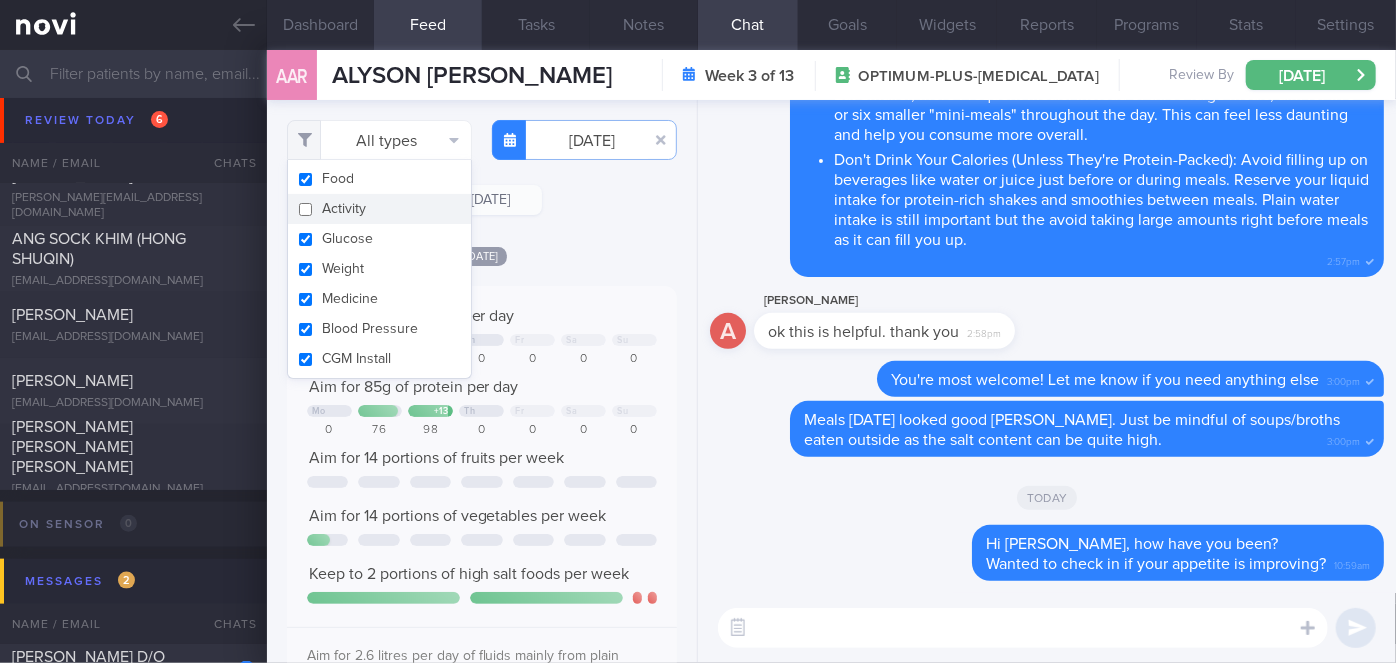 checkbox on "false" 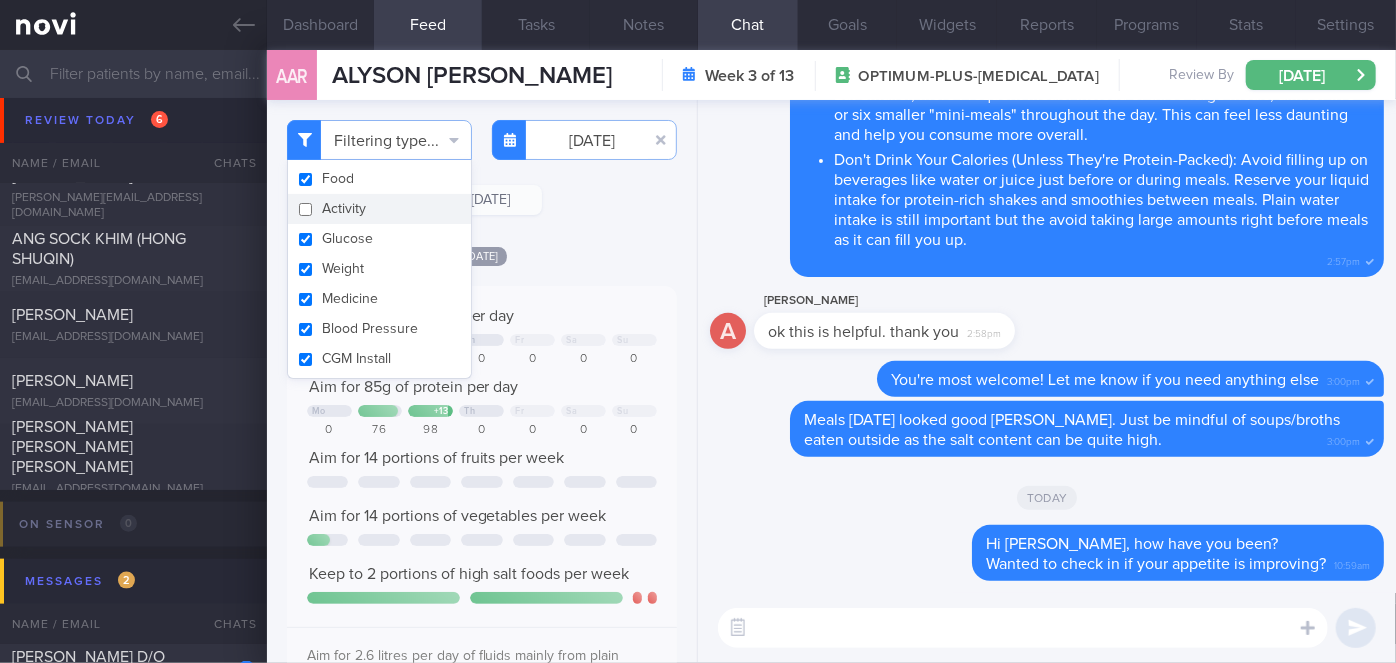 click on "[DATE]
Keep to 1400 calories per day
Mo
Th
Fr
Sa
Su
0
1007
1141
0
0
0
0
Aim for 85g of protein per day
Mo
+ 13" 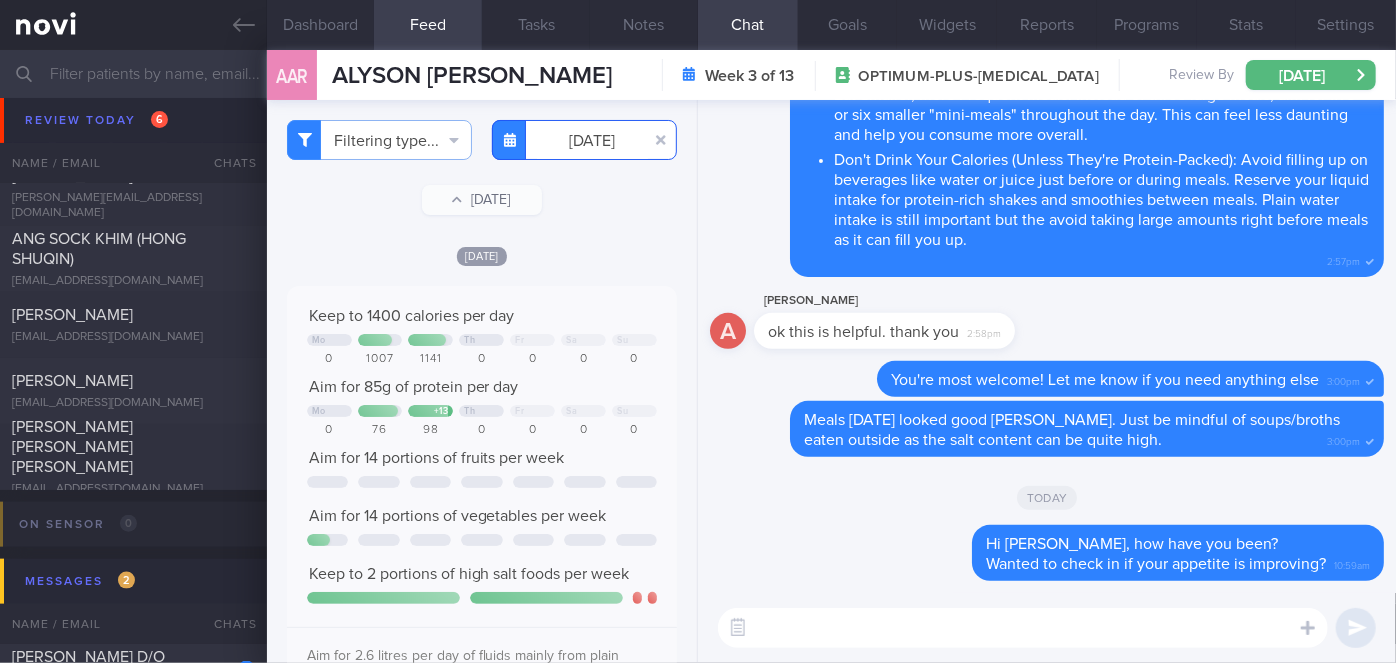 click on "[DATE]" at bounding box center [584, 140] 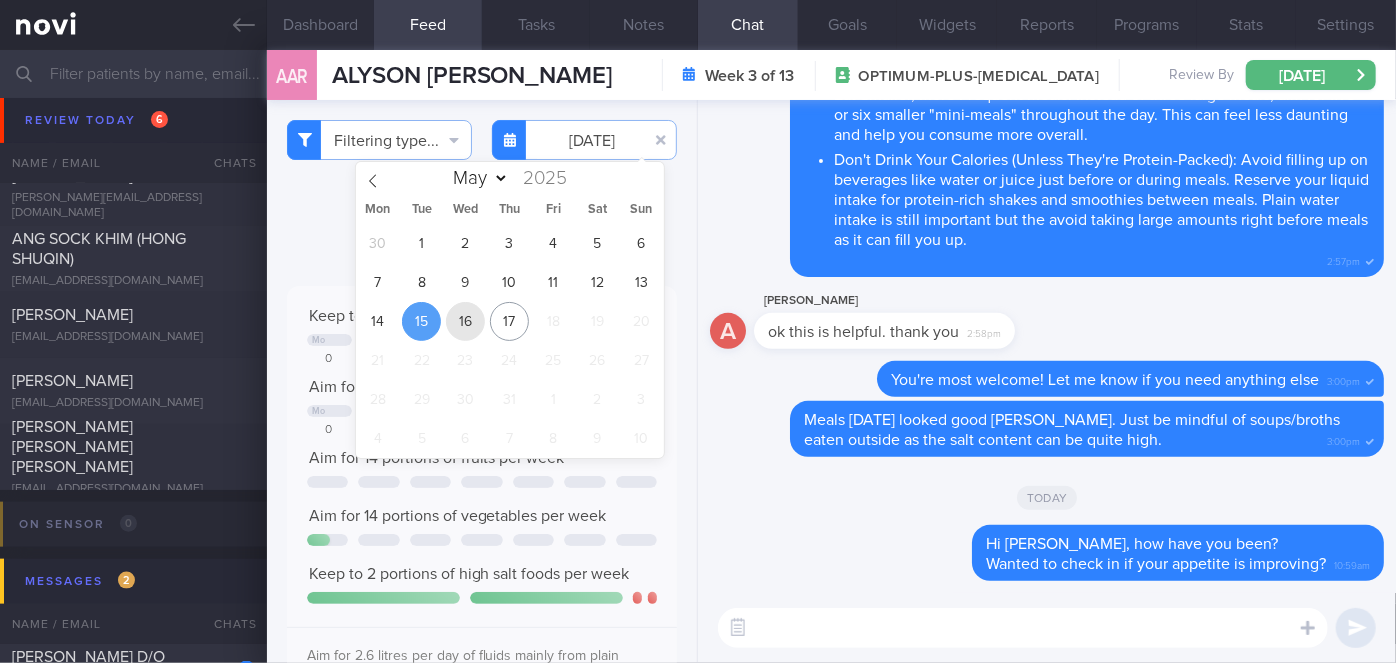 click on "16" at bounding box center [465, 321] 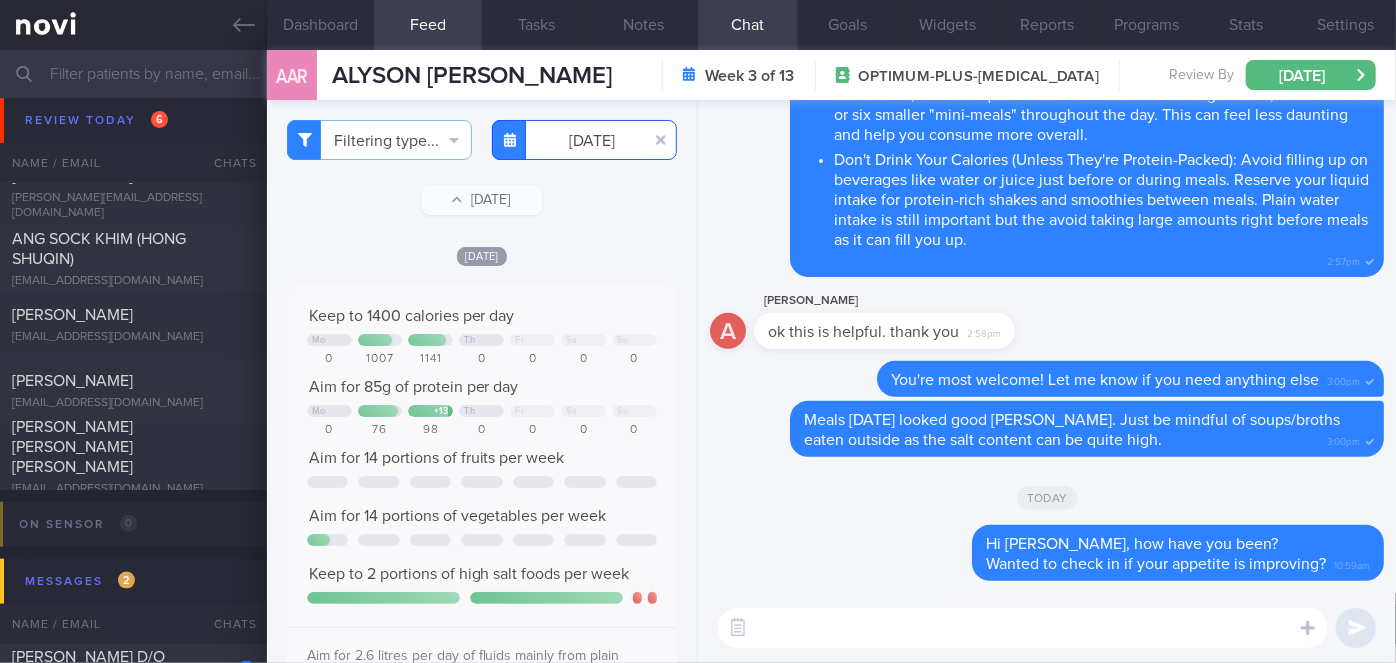 click on "[DATE]" at bounding box center [584, 140] 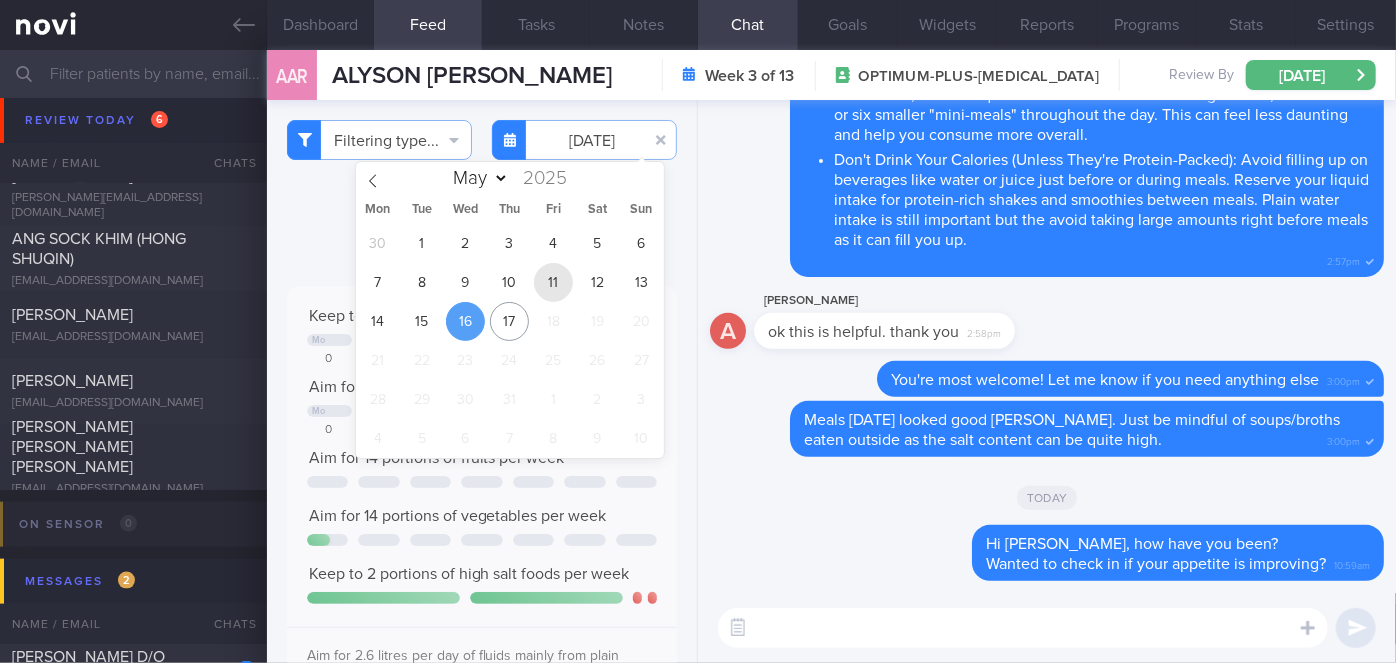 click on "11" at bounding box center [553, 282] 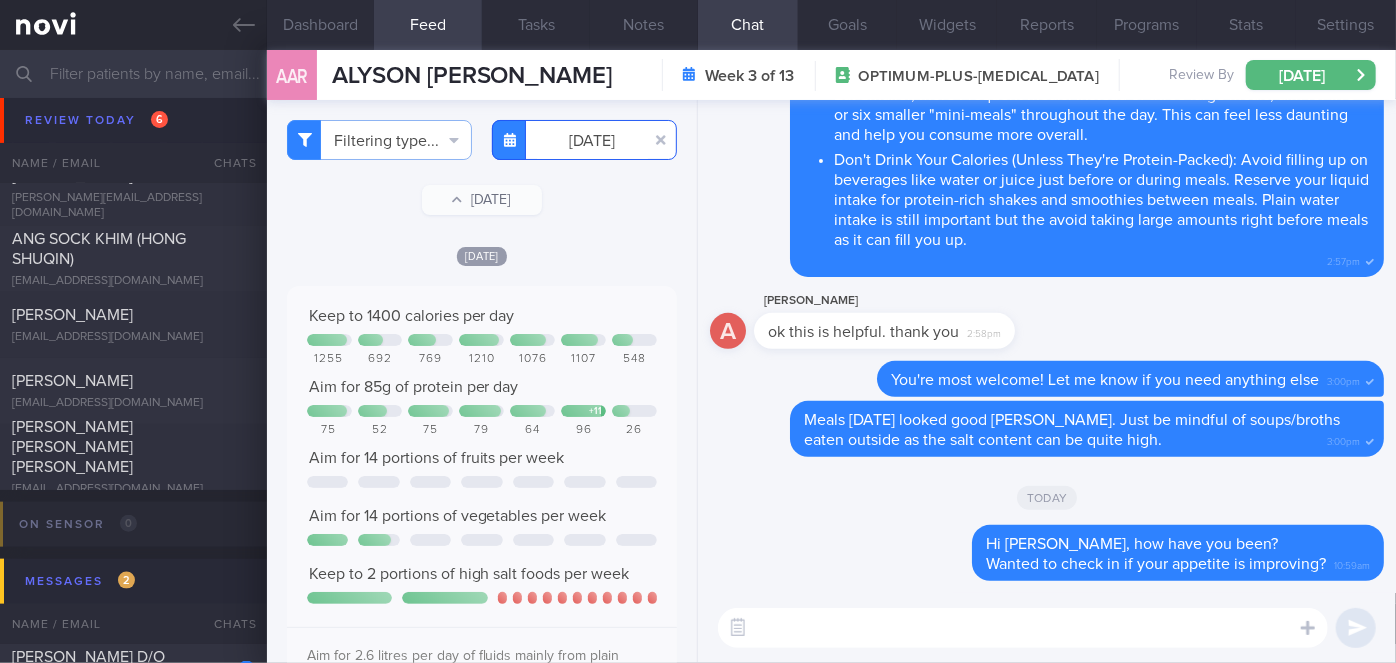 click on "[DATE]" at bounding box center (584, 140) 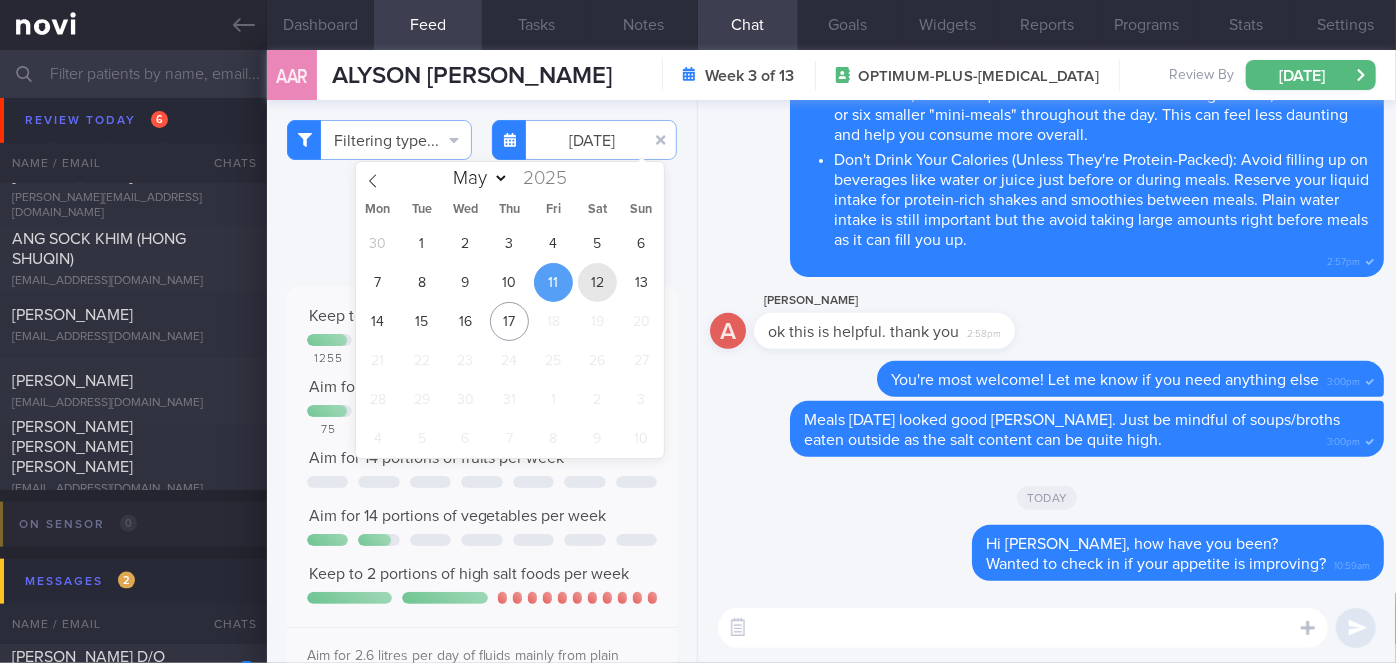 click on "12" at bounding box center (597, 282) 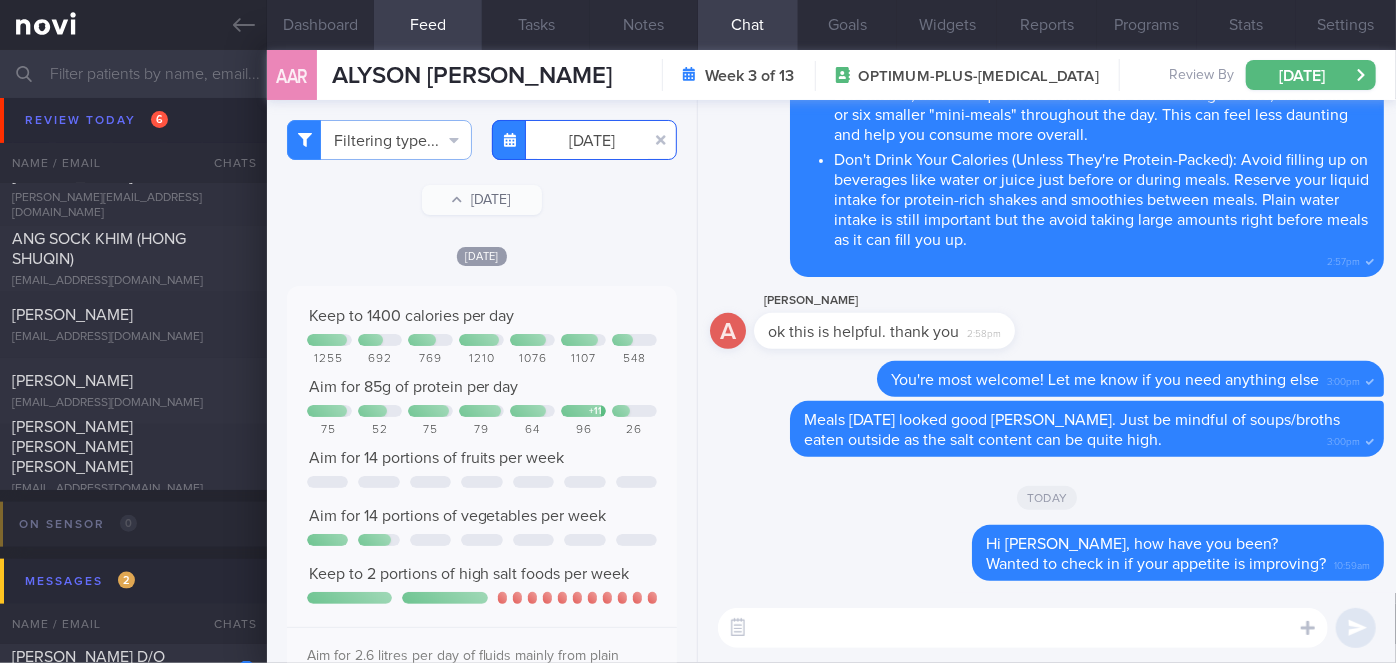 click on "[DATE]" at bounding box center [584, 140] 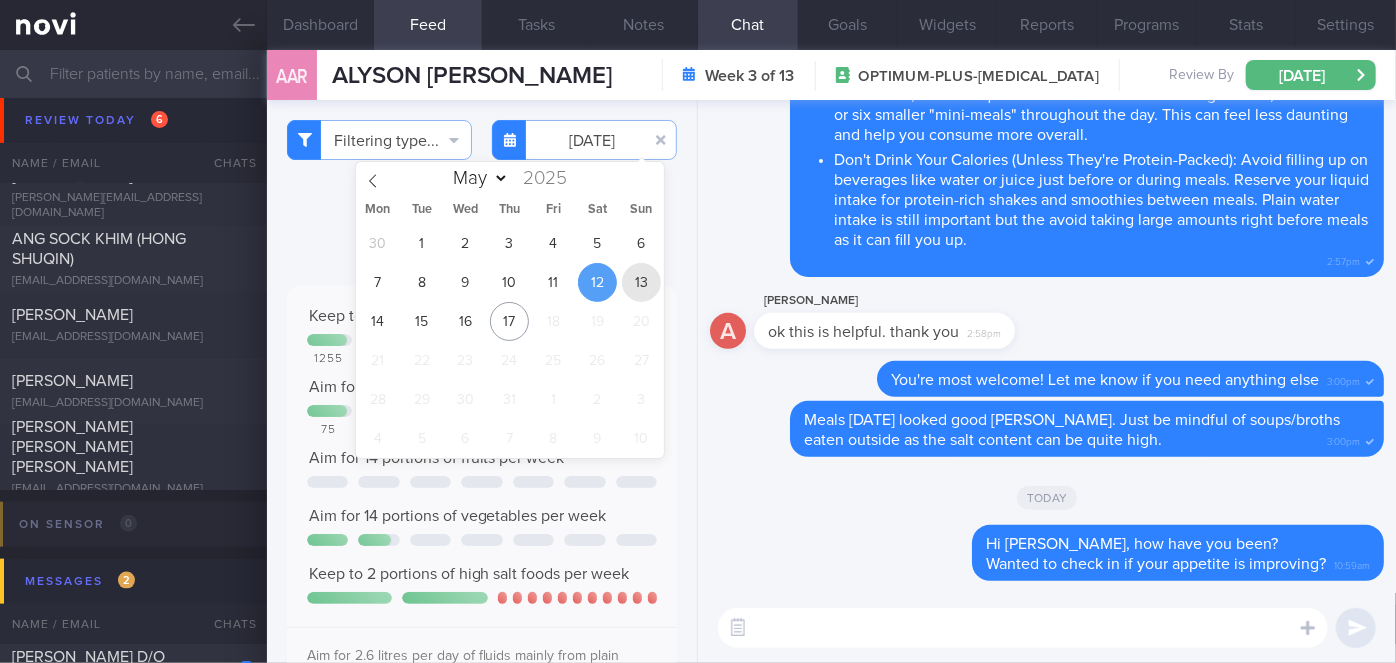 click on "13" at bounding box center [641, 282] 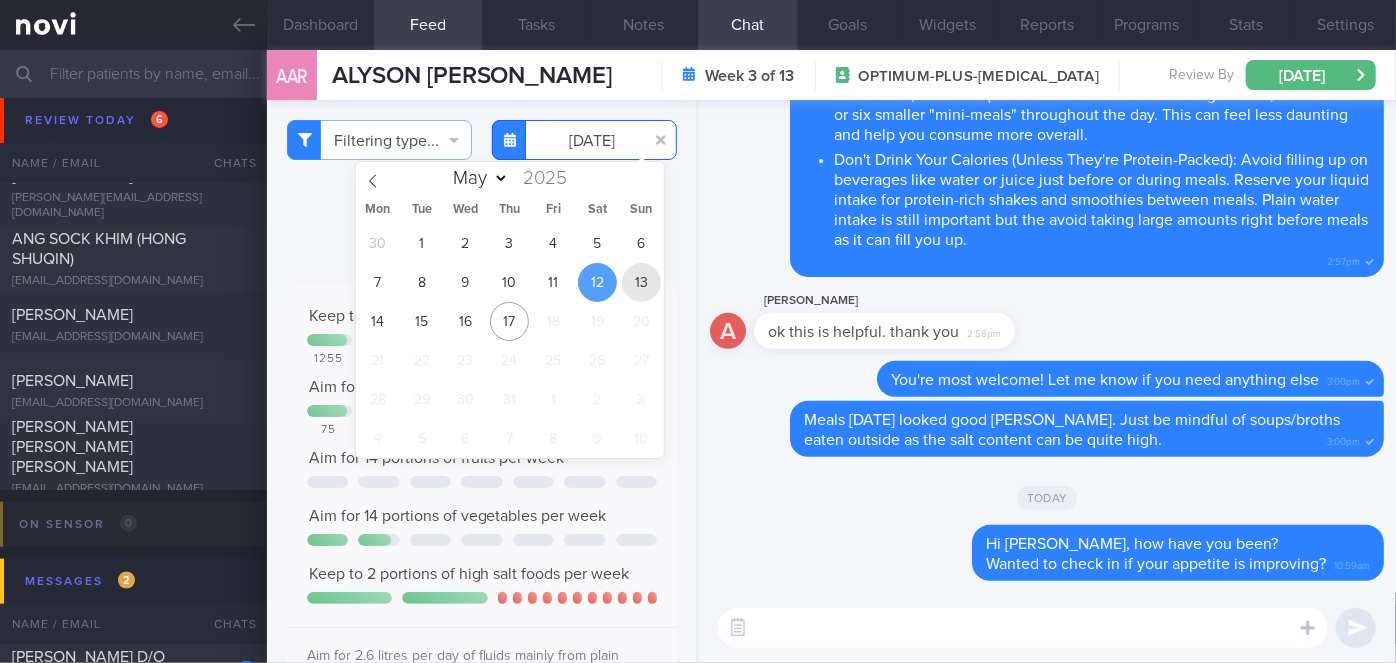 type on "[DATE]" 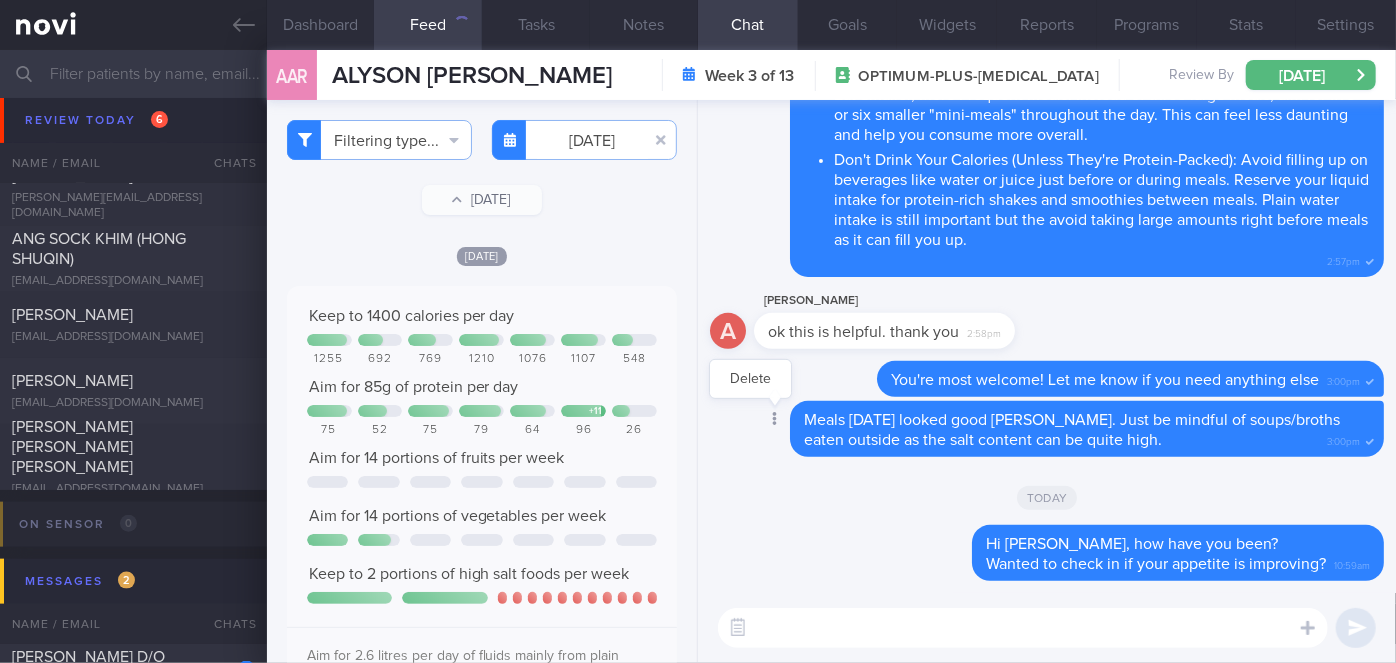 click at bounding box center (773, 420) 